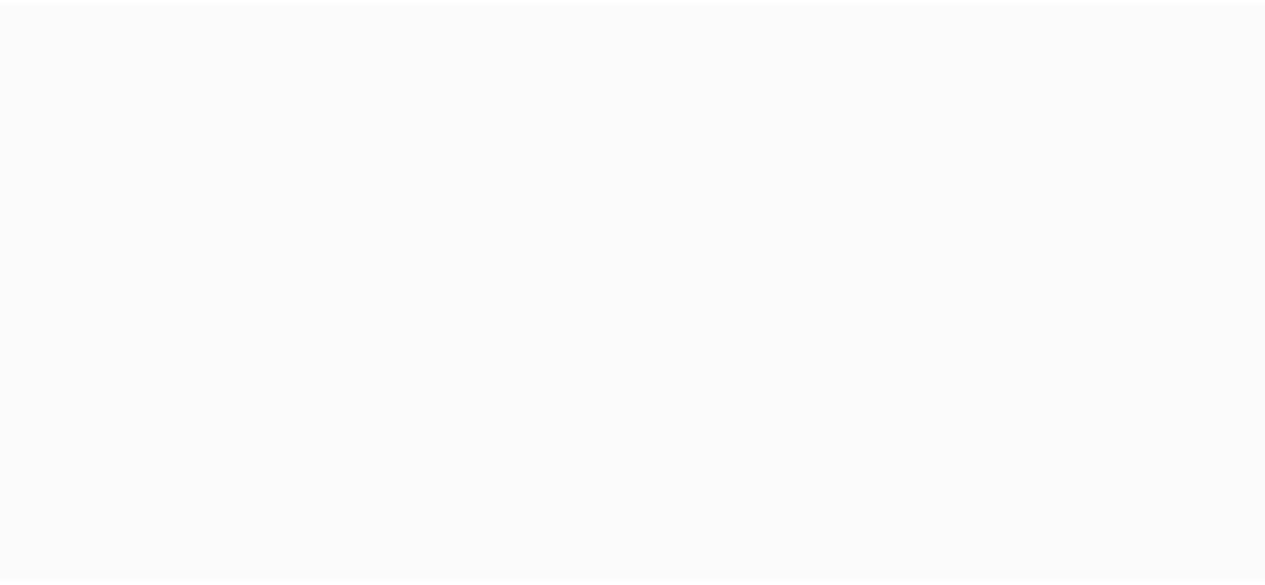 scroll, scrollTop: 0, scrollLeft: 0, axis: both 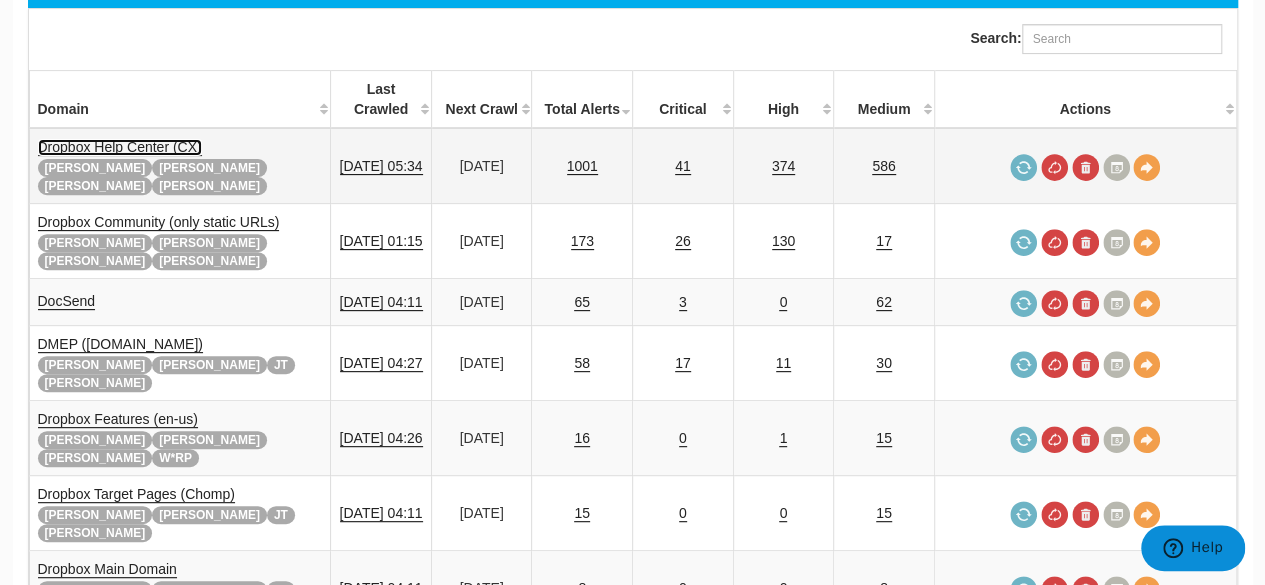 click on "Dropbox Help Center (CX)" at bounding box center [120, 147] 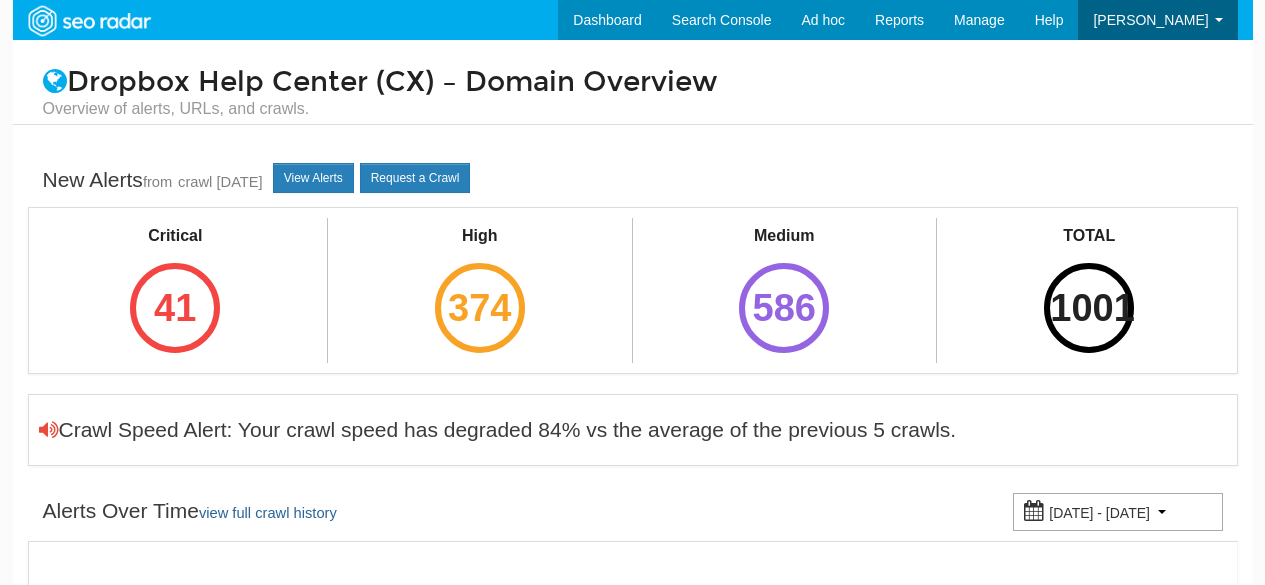 scroll, scrollTop: 0, scrollLeft: 0, axis: both 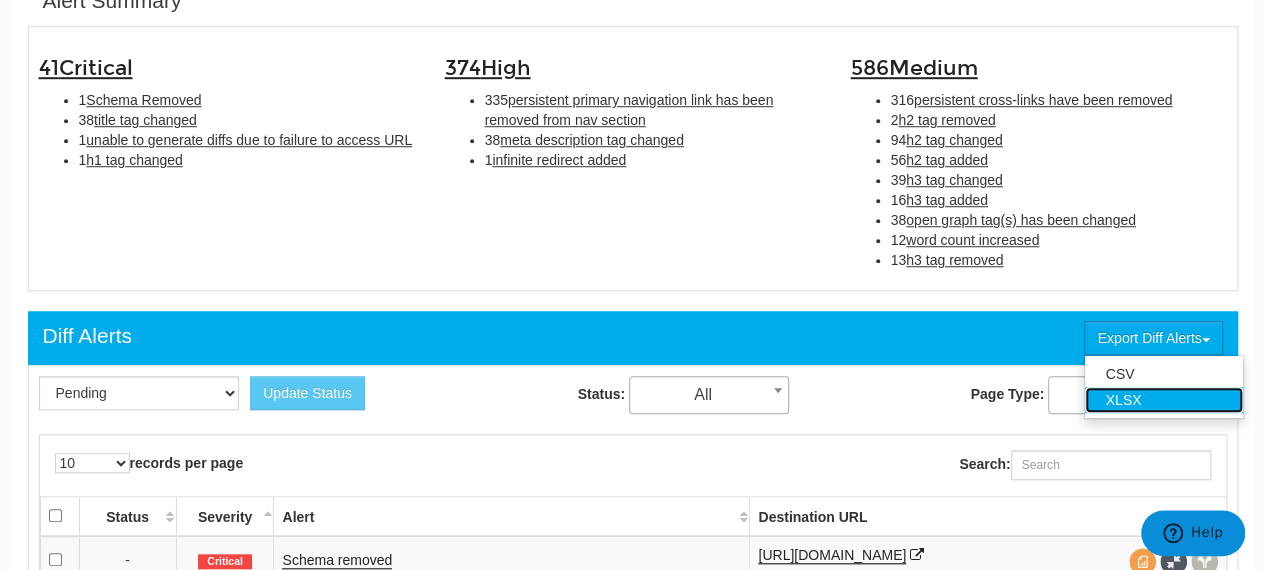 click on "XLSX" at bounding box center (1164, 400) 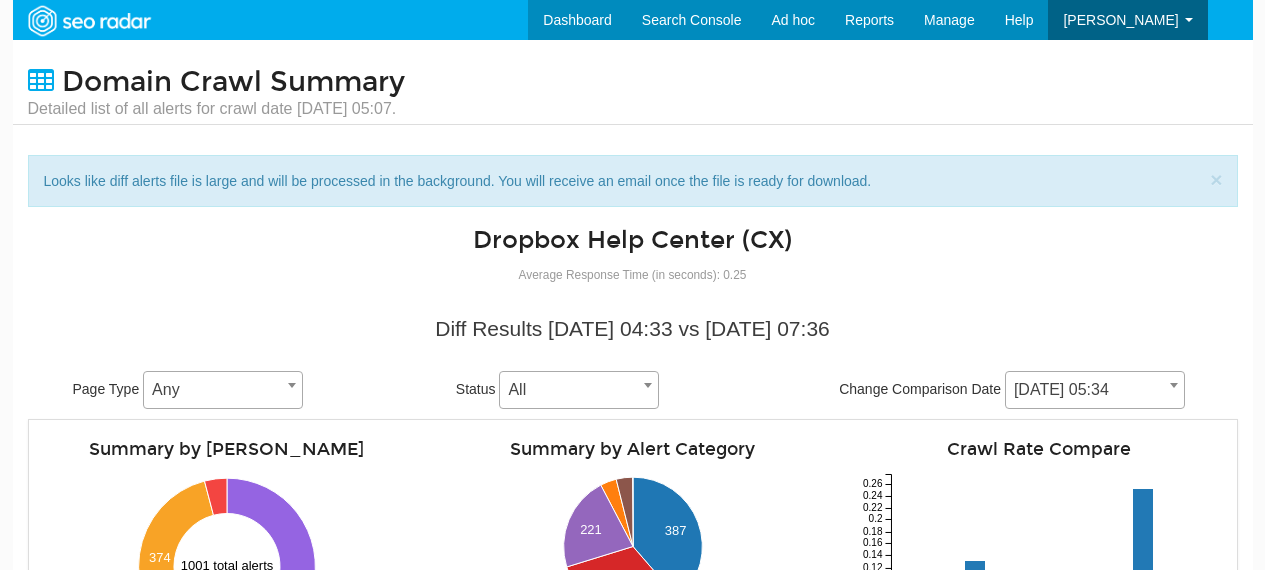scroll, scrollTop: 0, scrollLeft: 0, axis: both 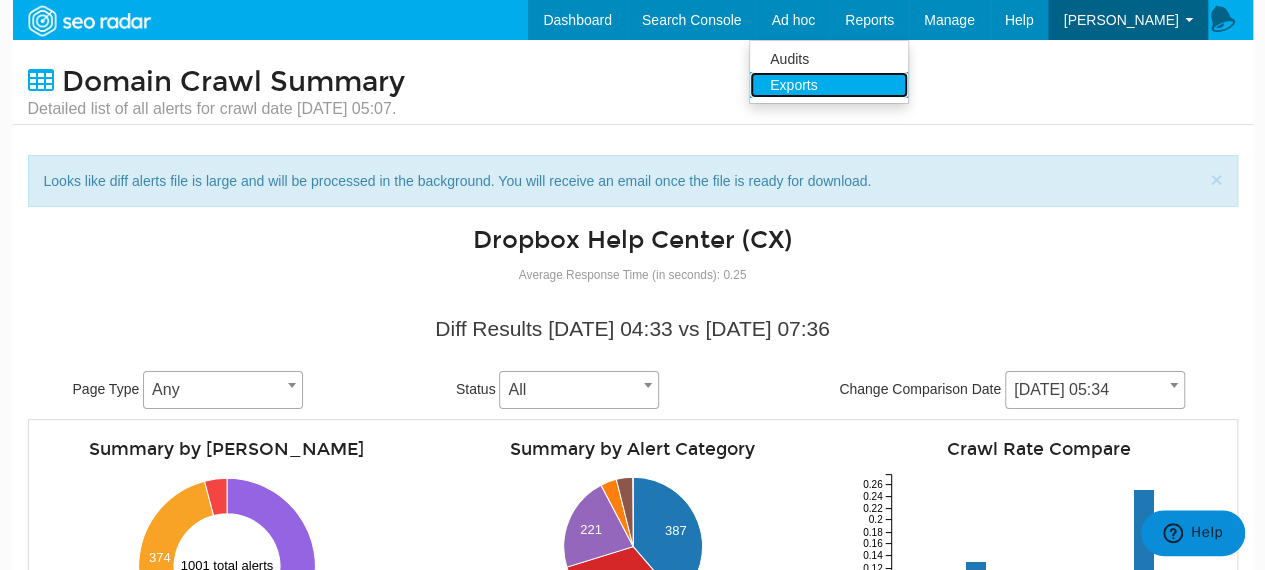 click on "Exports" at bounding box center (829, 85) 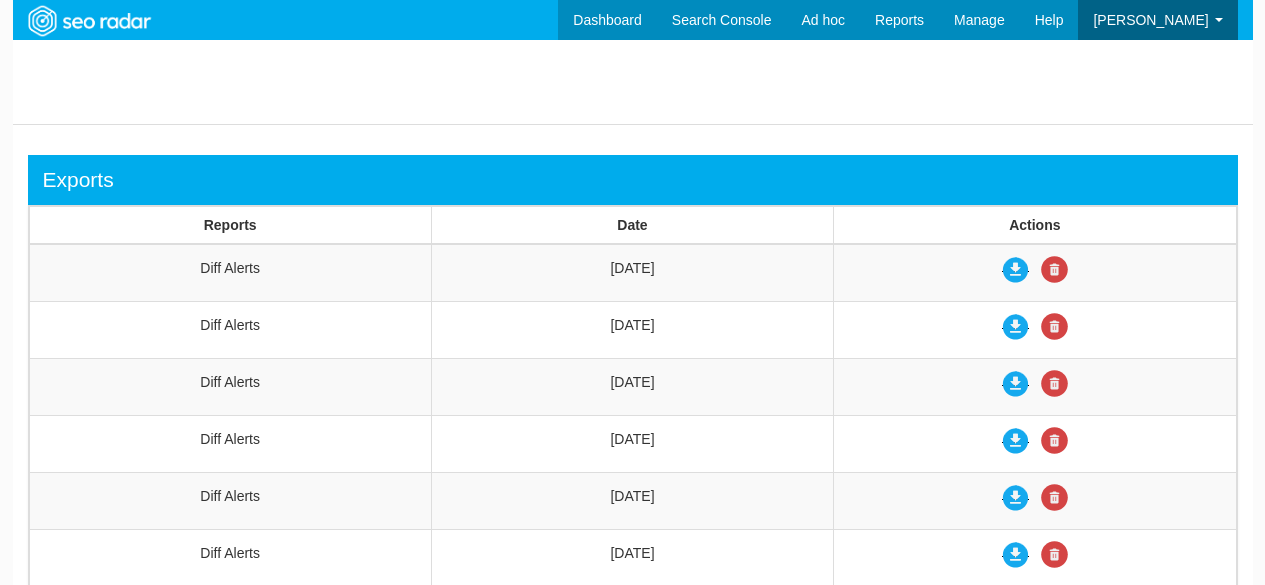 scroll, scrollTop: 0, scrollLeft: 0, axis: both 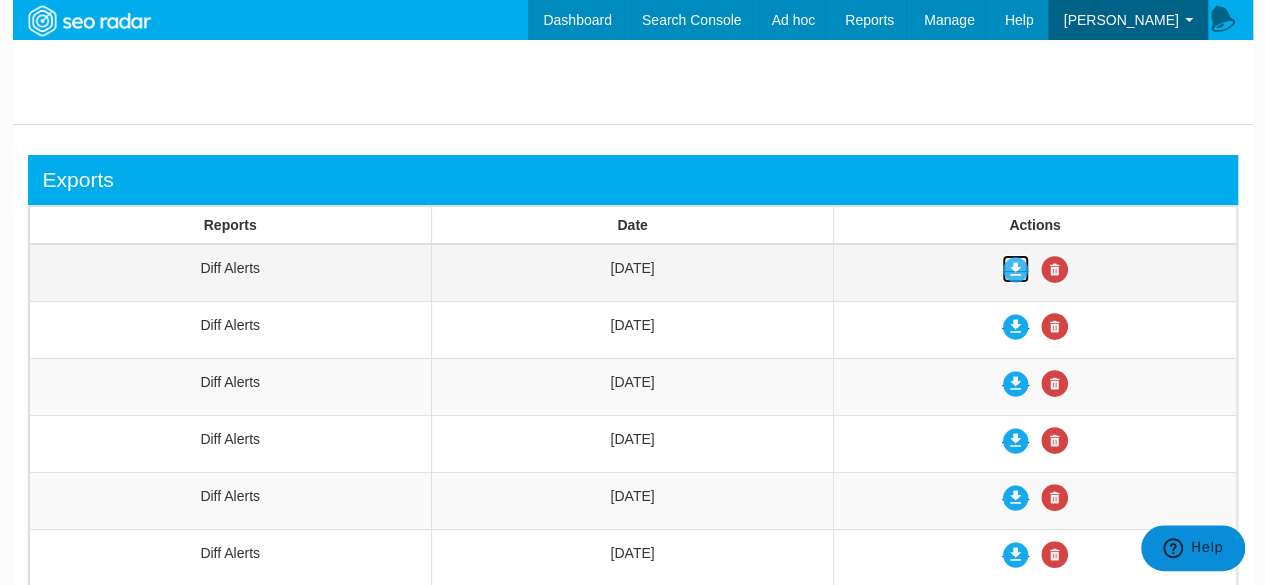 click at bounding box center (1015, 269) 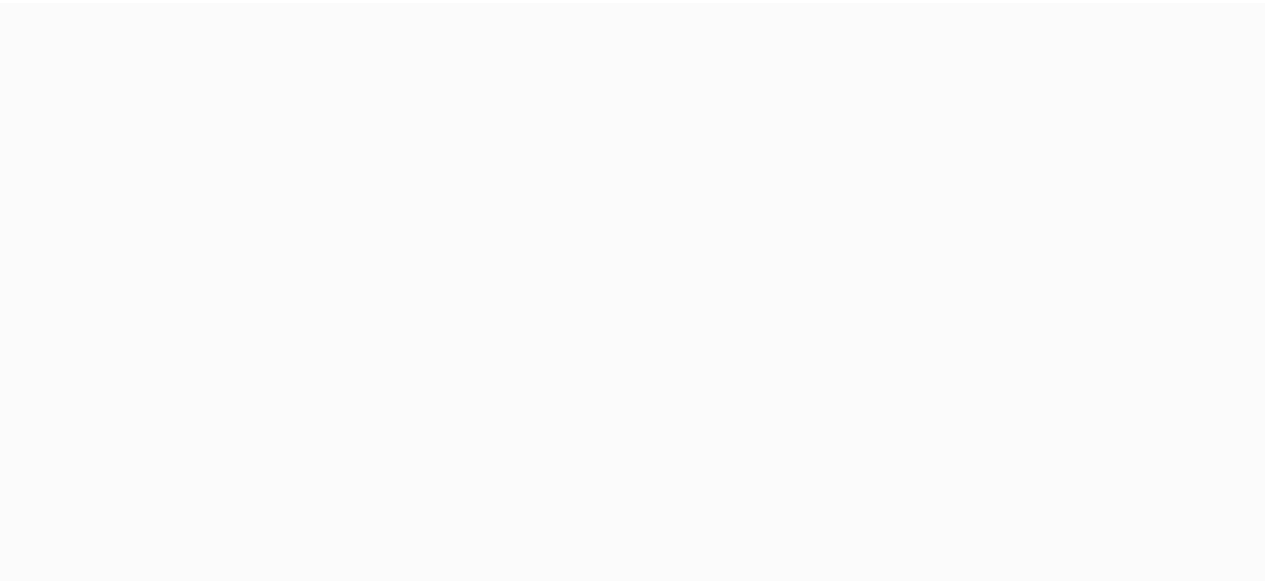 scroll, scrollTop: 0, scrollLeft: 0, axis: both 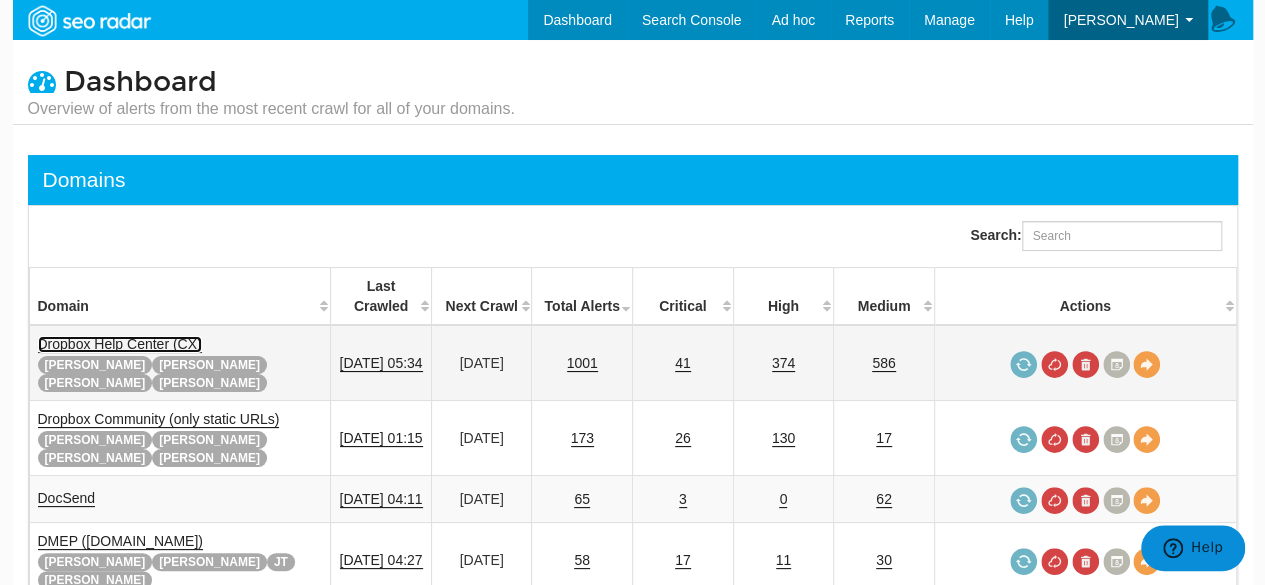 click on "Dropbox Help Center (CX)" at bounding box center (120, 344) 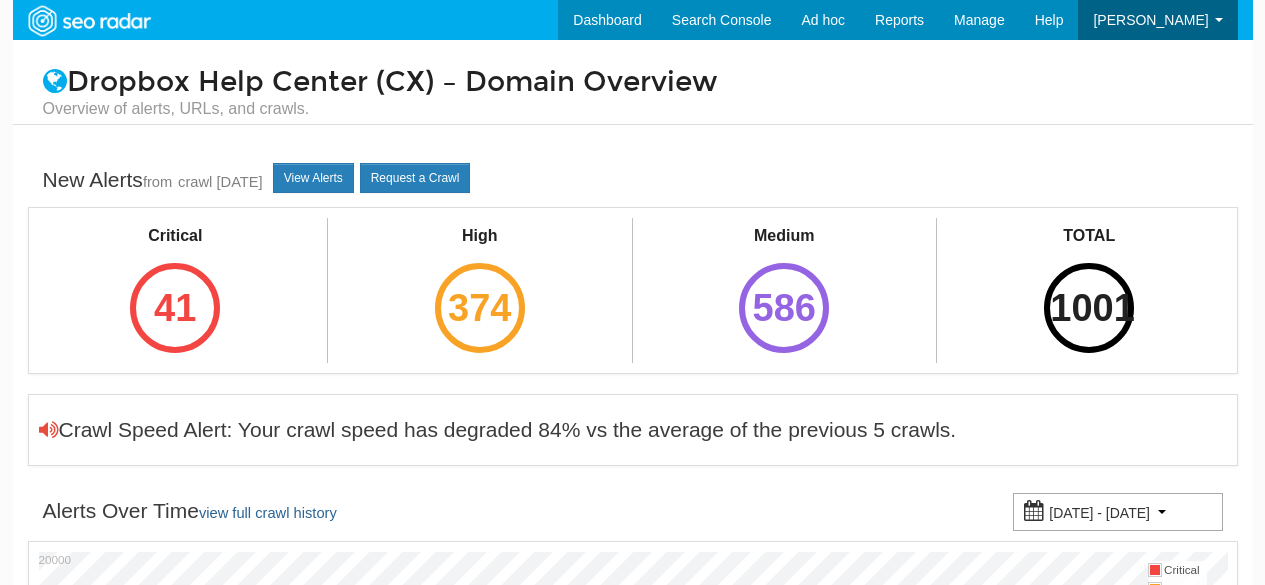 scroll, scrollTop: 0, scrollLeft: 0, axis: both 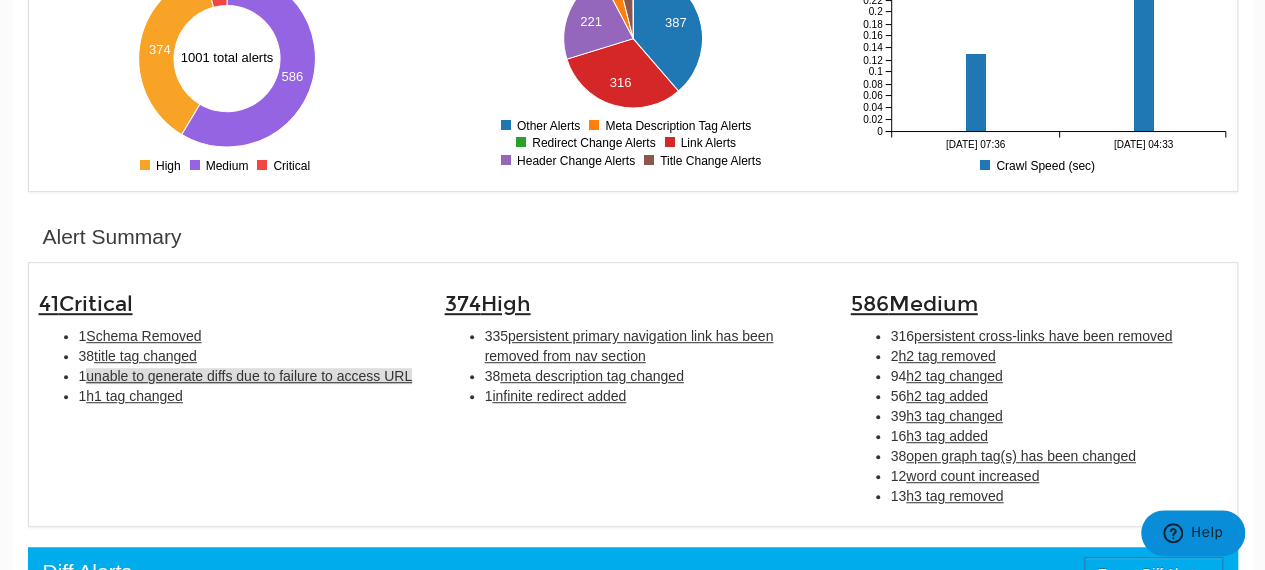 click on "unable to generate diffs due to failure to access URL" at bounding box center [249, 376] 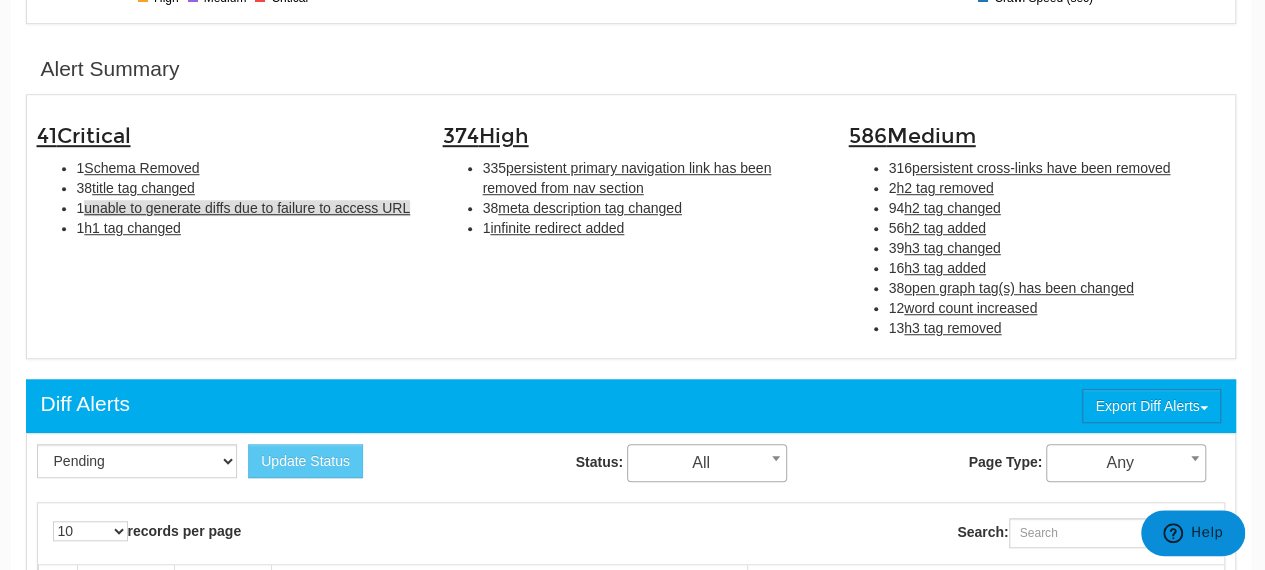 scroll, scrollTop: 648, scrollLeft: 2, axis: both 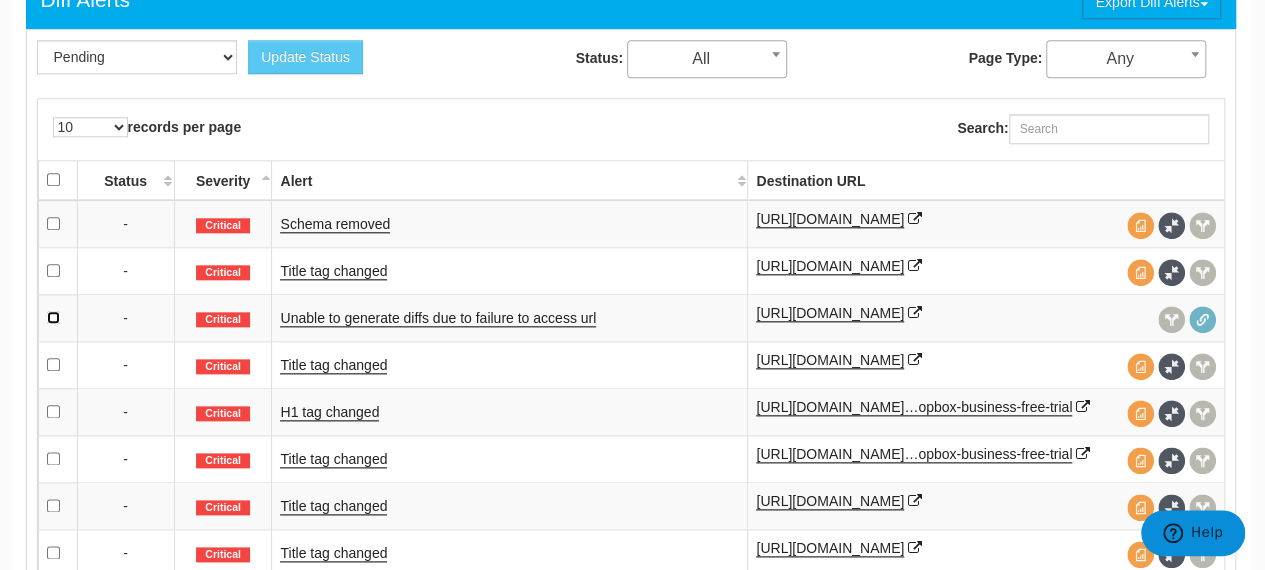 click at bounding box center (53, 317) 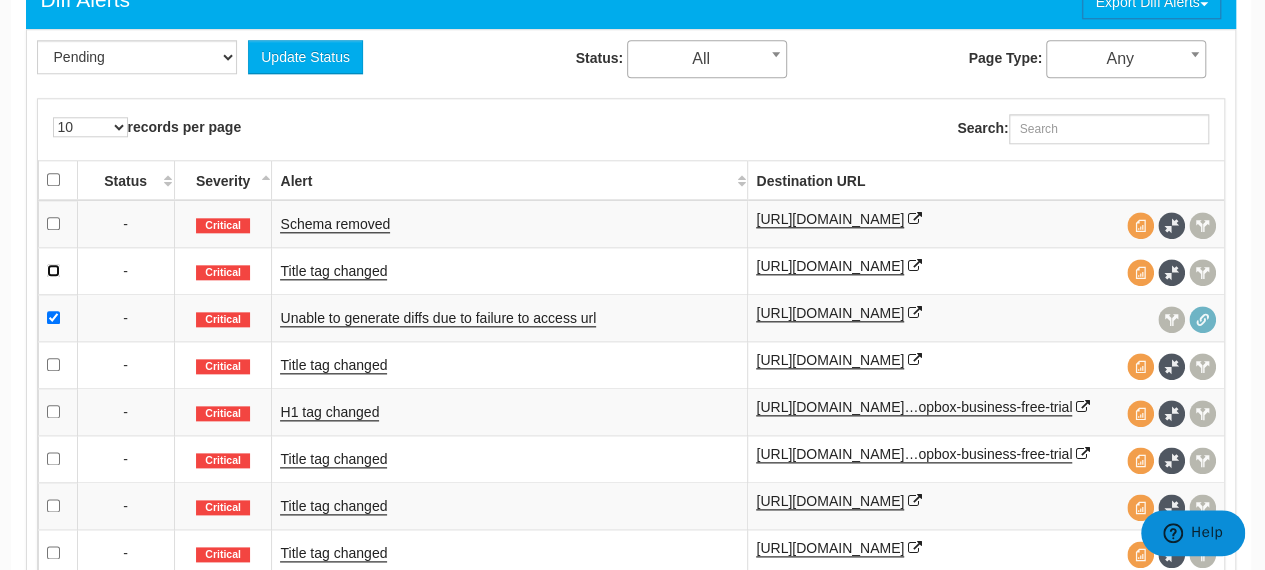 click at bounding box center [53, 270] 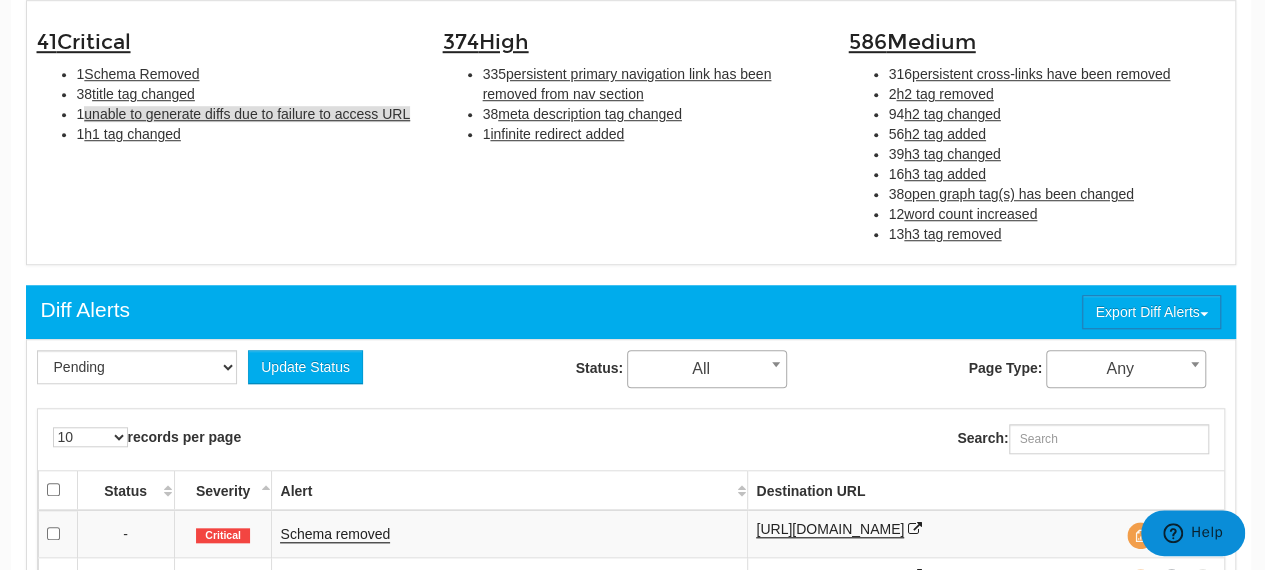 scroll, scrollTop: 692, scrollLeft: 2, axis: both 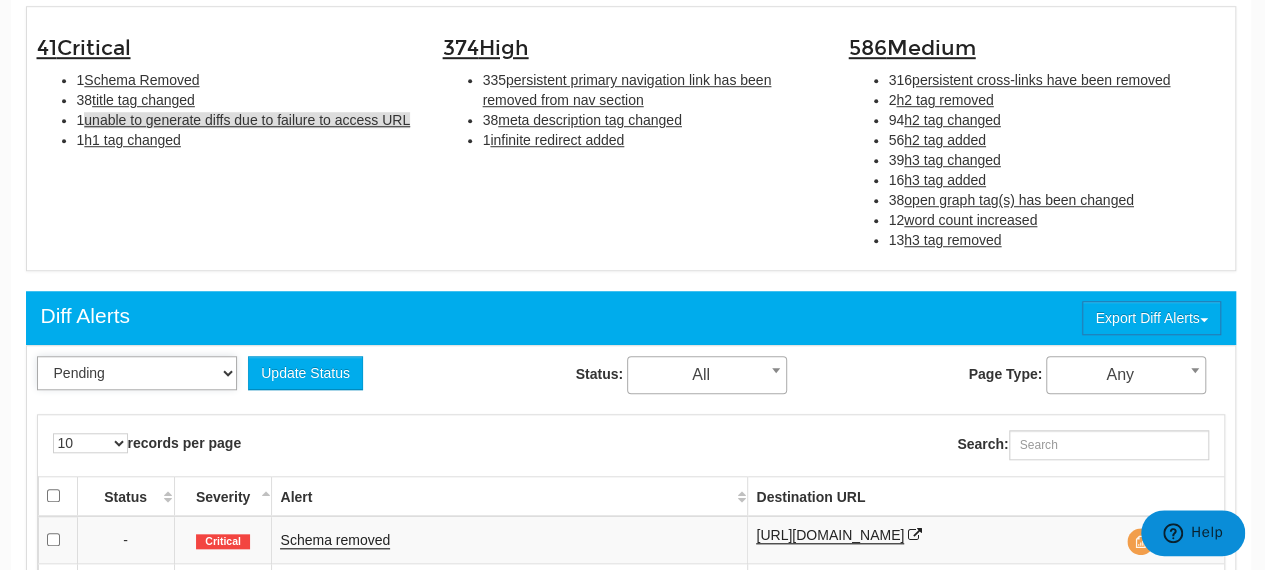 click on "Pending
Viewed
Resolved" at bounding box center (137, 373) 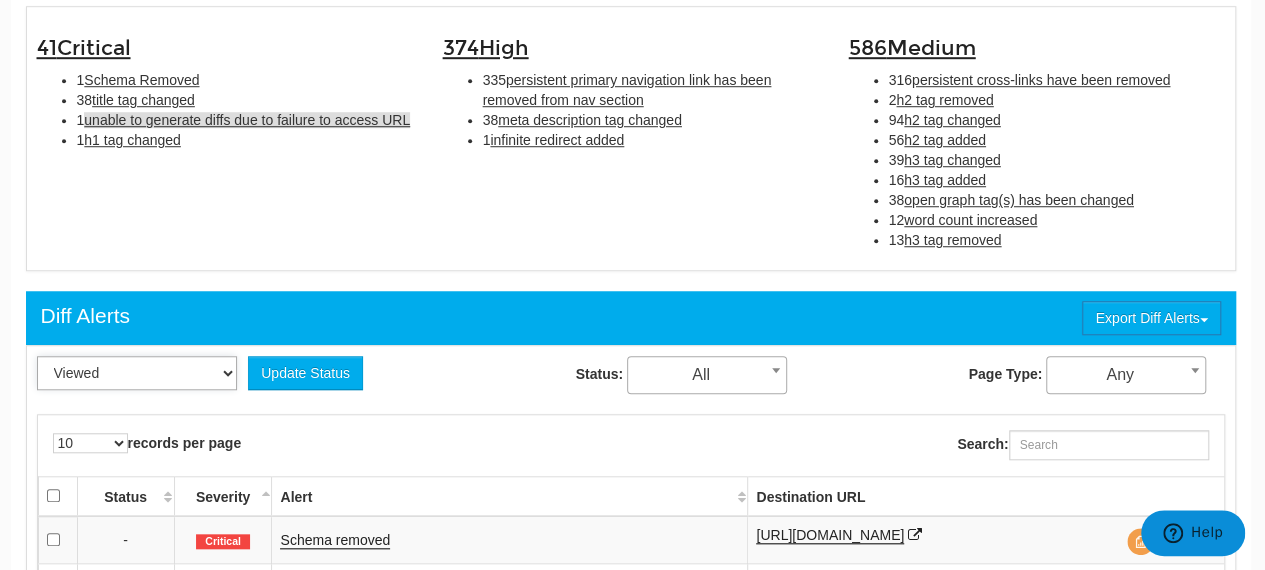 click on "Pending
Viewed
Resolved" at bounding box center [137, 373] 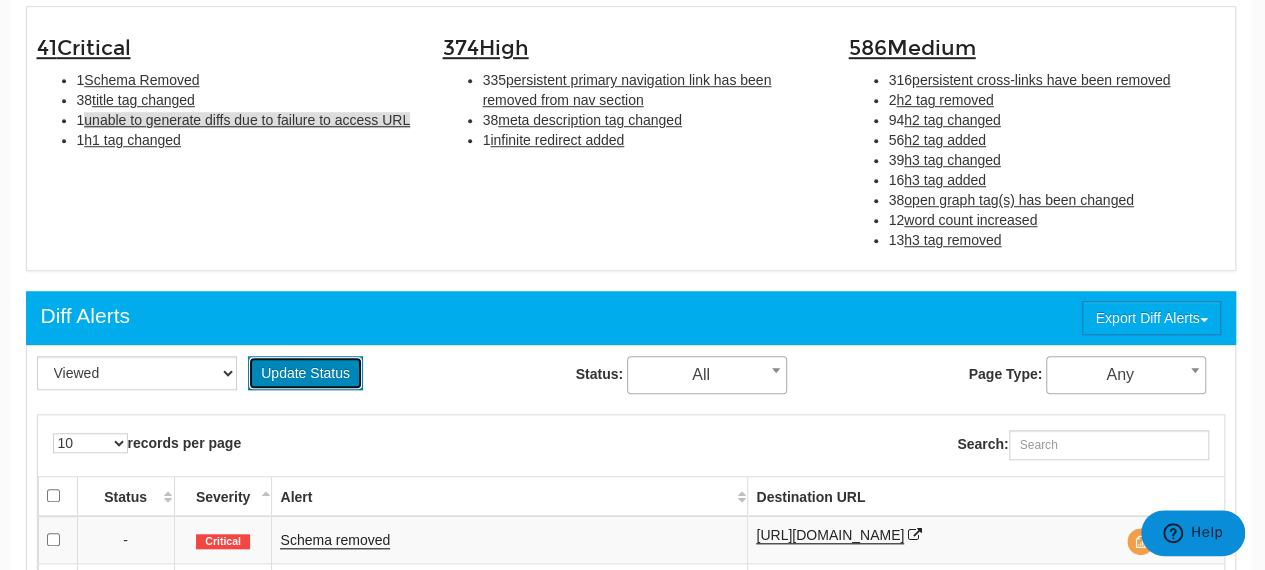 click on "Update Status" at bounding box center (305, 373) 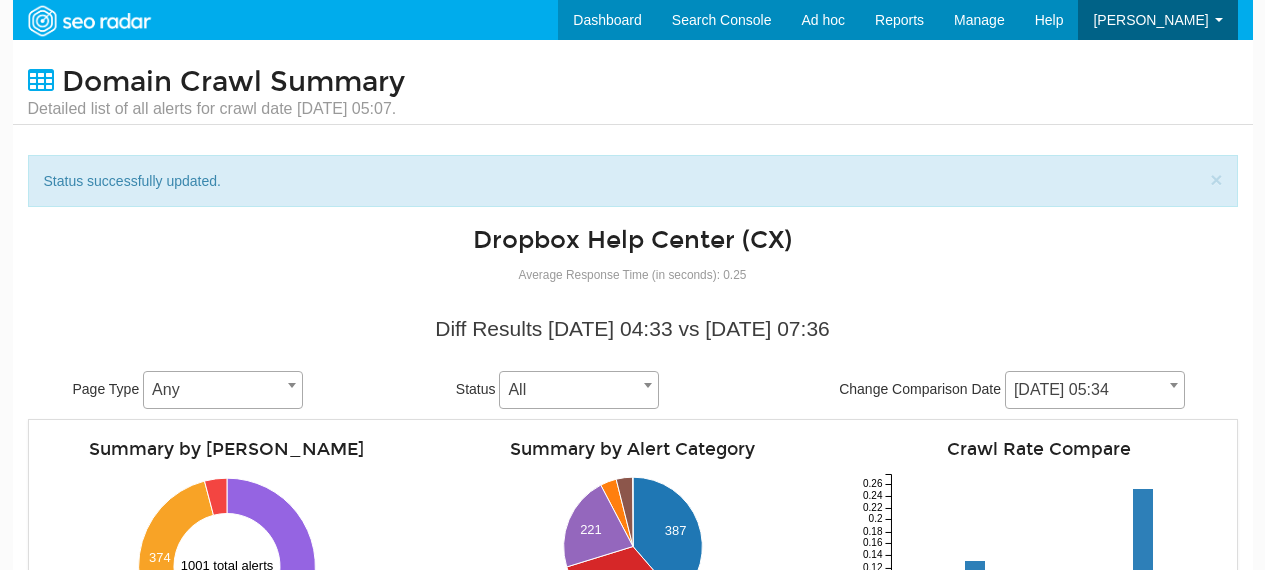 scroll, scrollTop: 0, scrollLeft: 0, axis: both 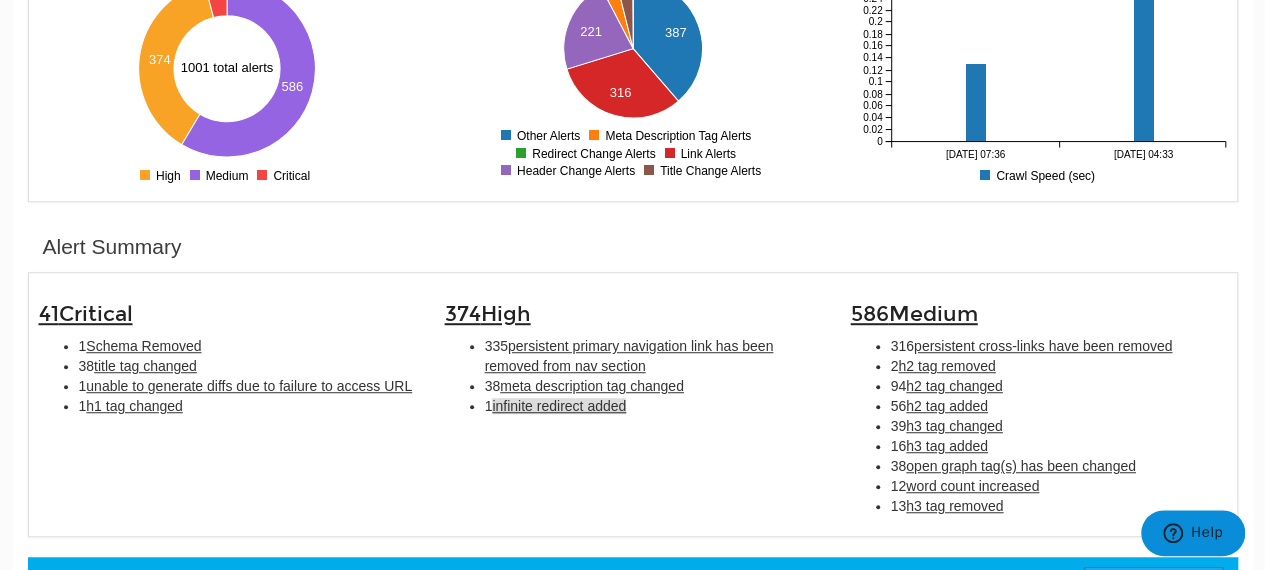 click on "infinite redirect added" at bounding box center [559, 406] 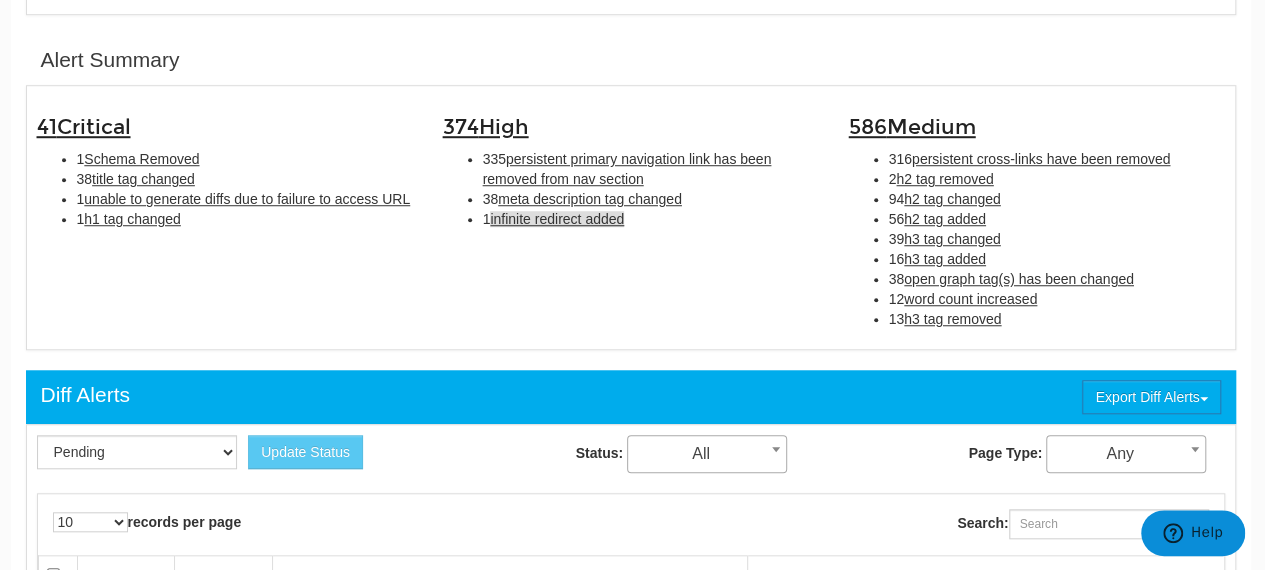 scroll, scrollTop: 719, scrollLeft: 2, axis: both 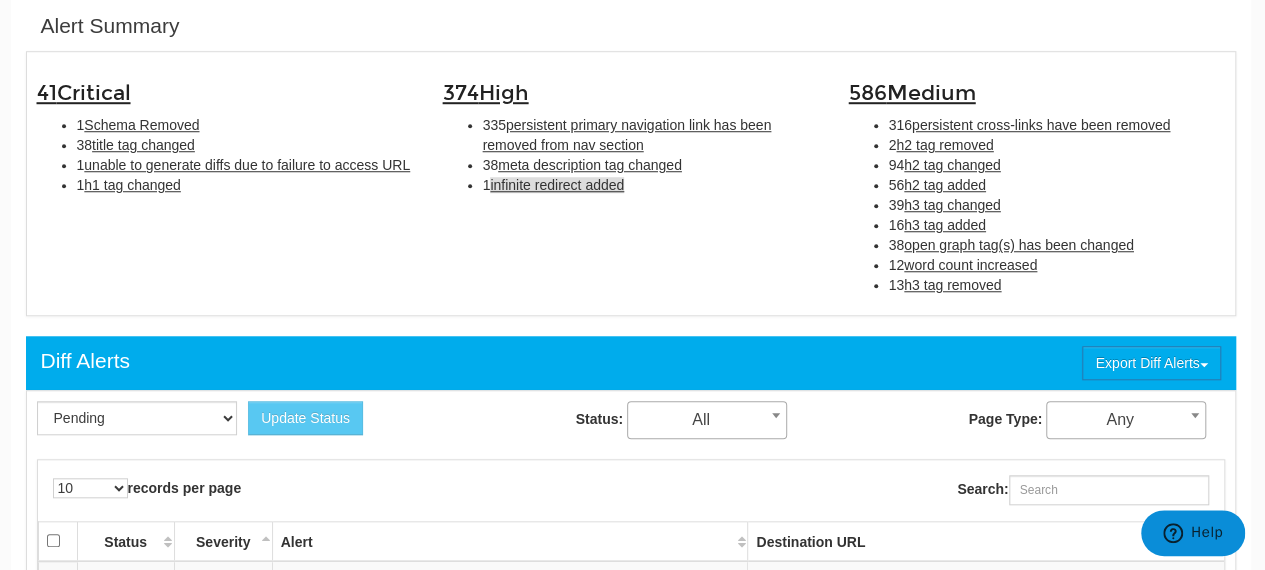 click on "infinite redirect added" at bounding box center [557, 185] 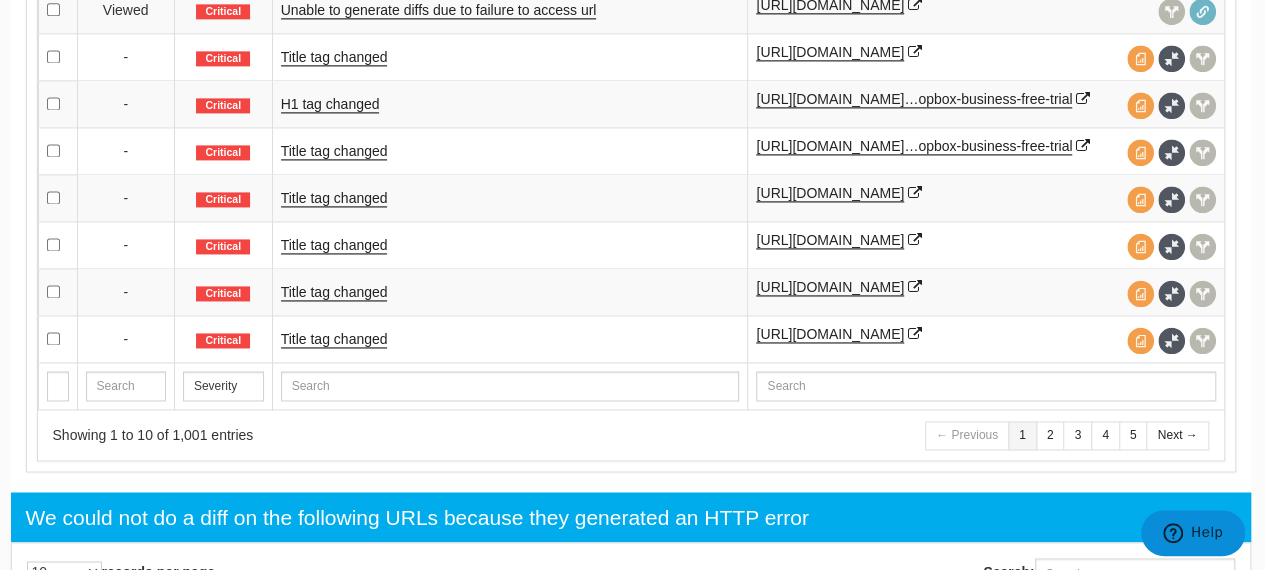 scroll, scrollTop: 1535, scrollLeft: 2, axis: both 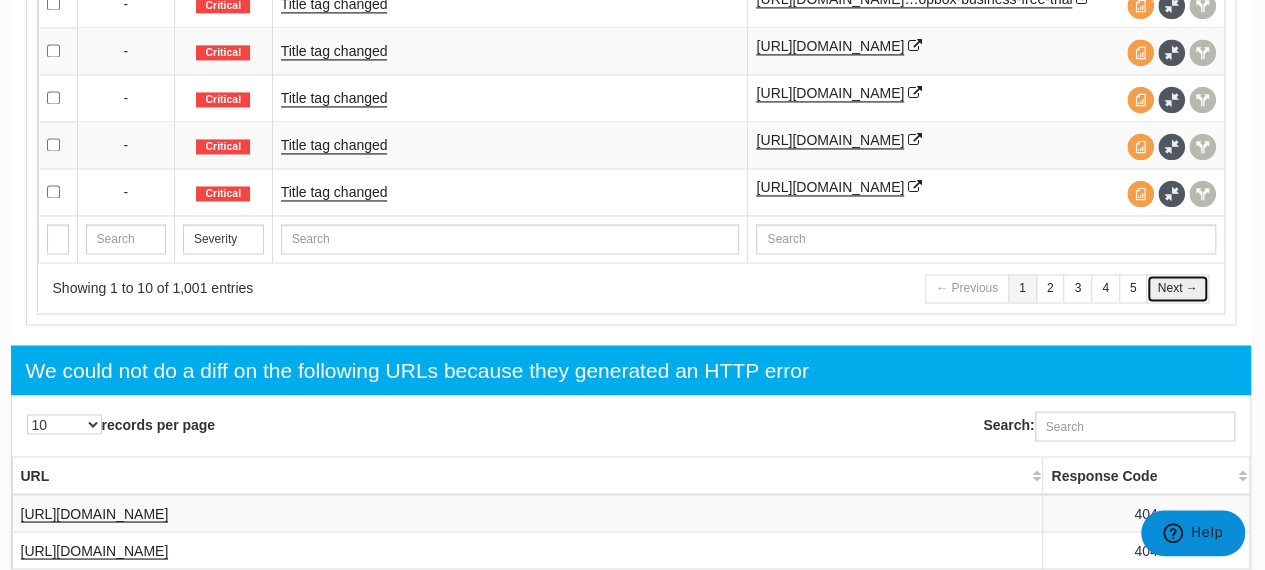 click on "Next →" at bounding box center [1177, 288] 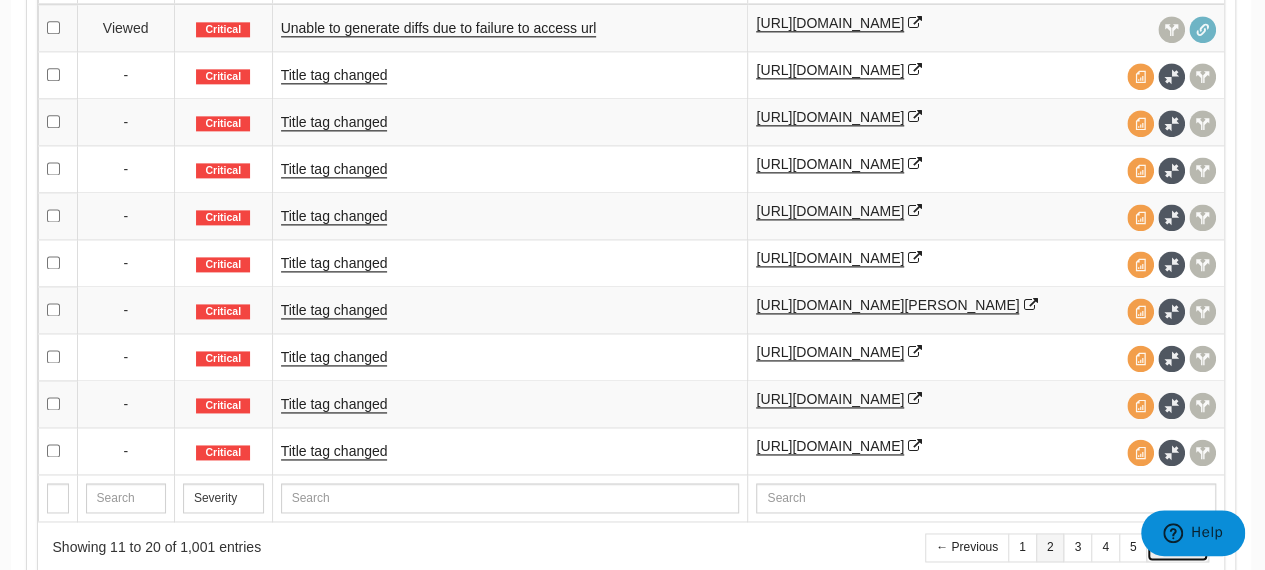 scroll, scrollTop: 1245, scrollLeft: 2, axis: both 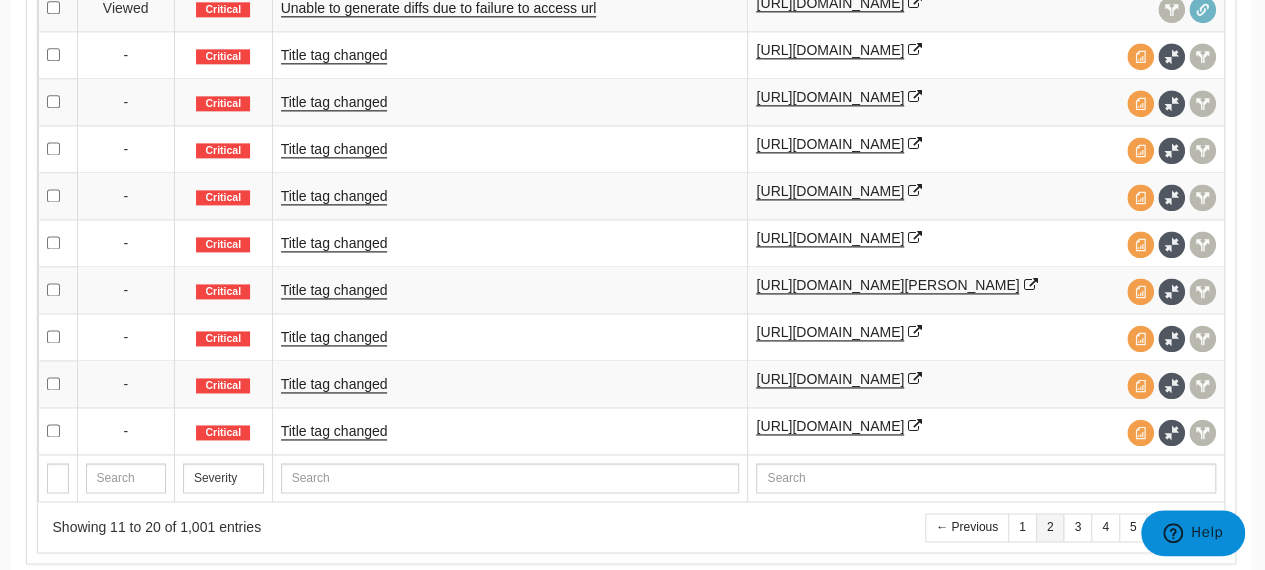 click on "Help" at bounding box center [1191, 535] 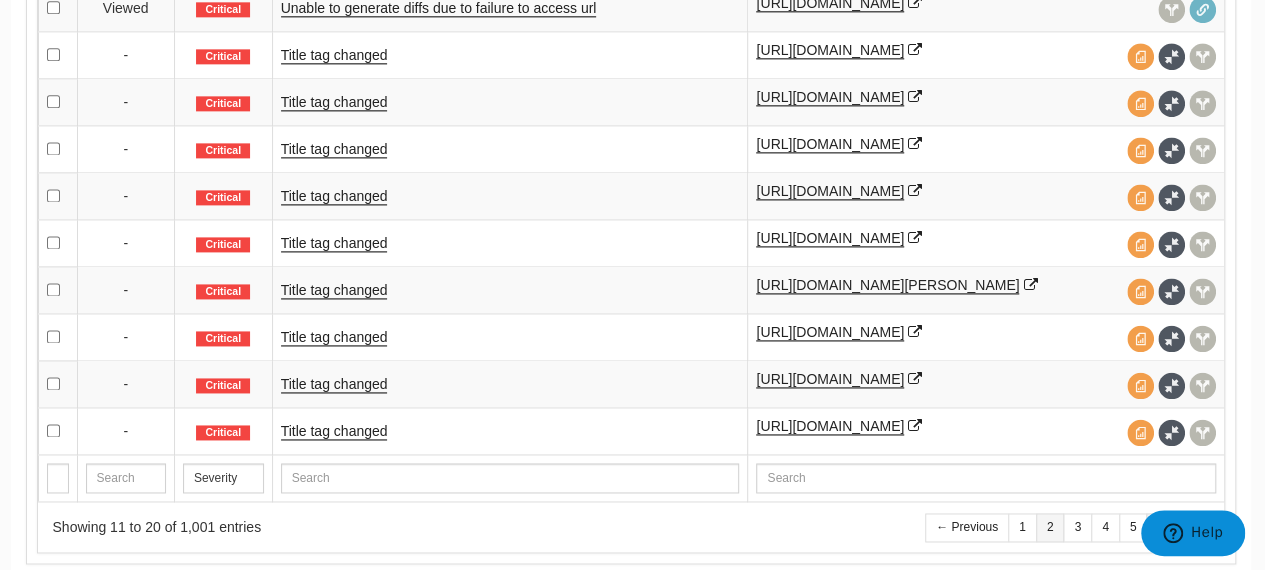 click on "Next →" at bounding box center [1177, 527] 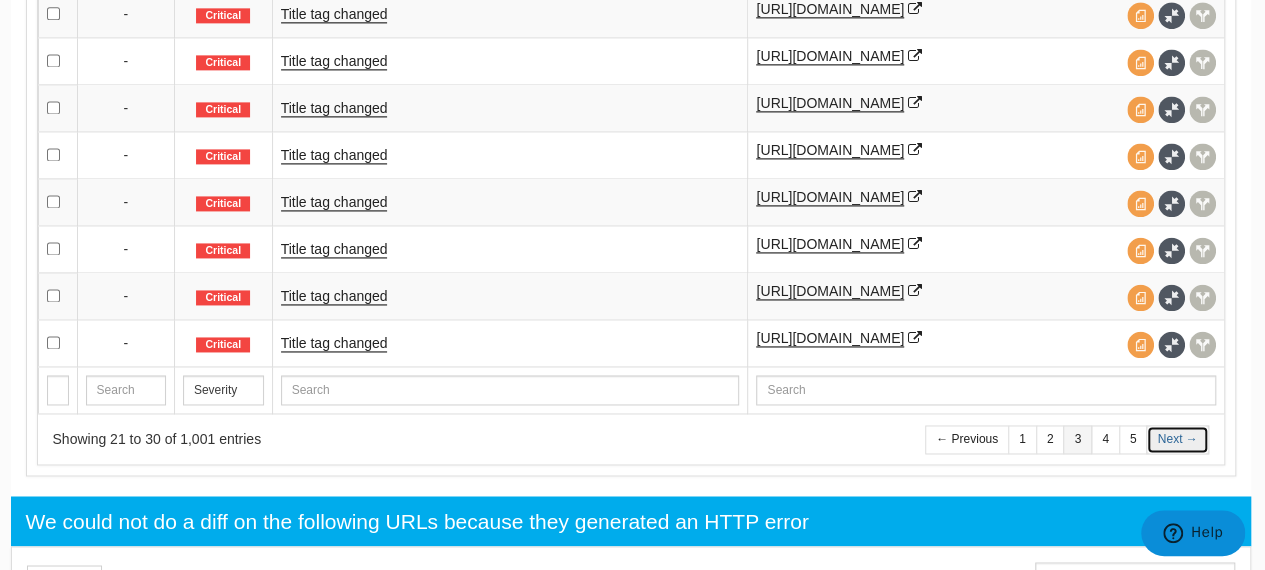 scroll, scrollTop: 1428, scrollLeft: 2, axis: both 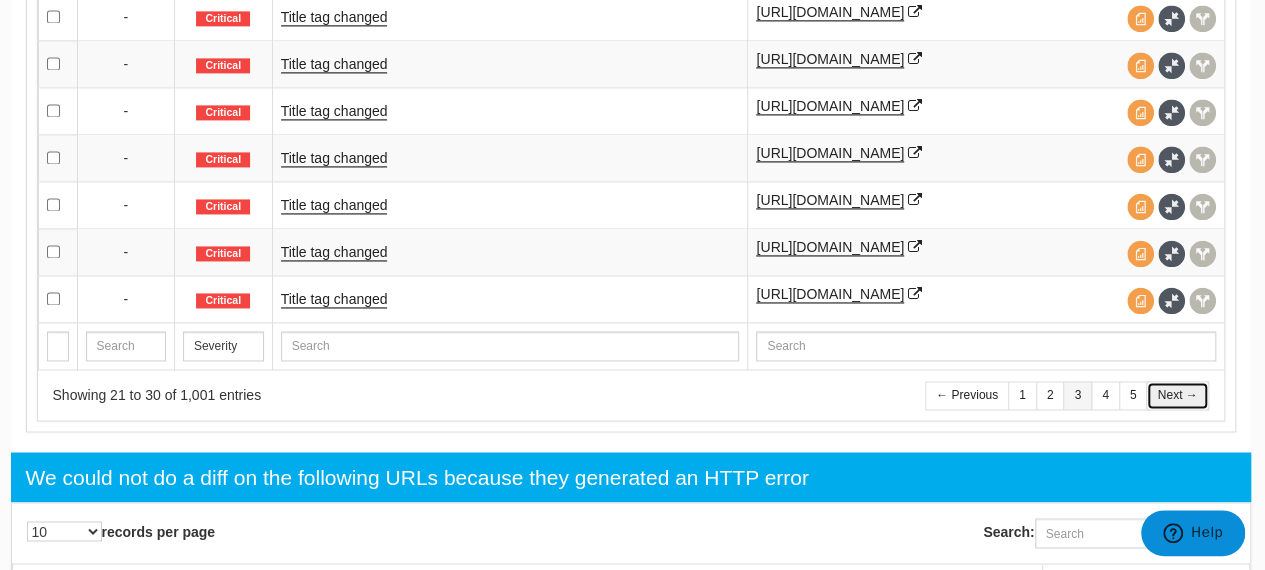 click on "Next →" at bounding box center [1177, 395] 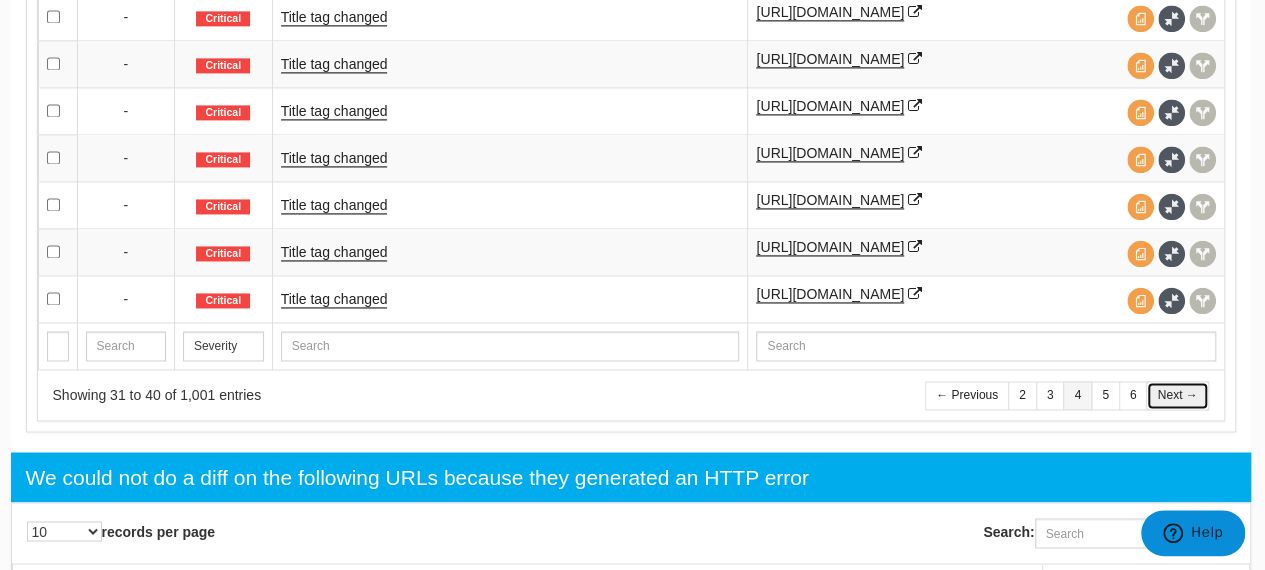 click on "Next →" at bounding box center [1177, 395] 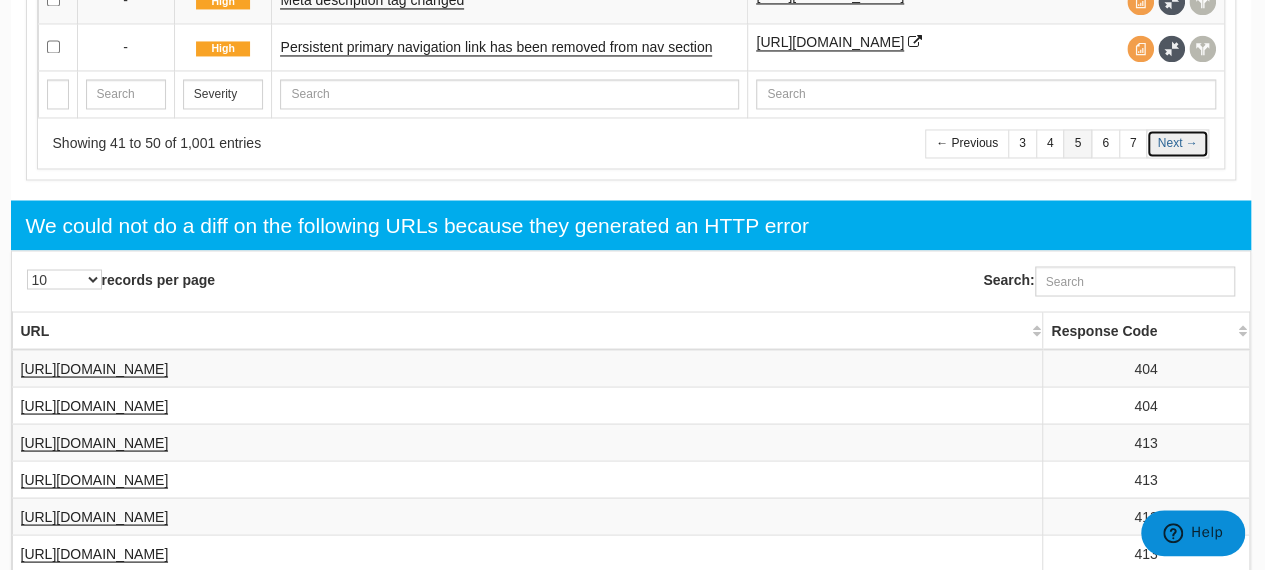 scroll, scrollTop: 1772, scrollLeft: 2, axis: both 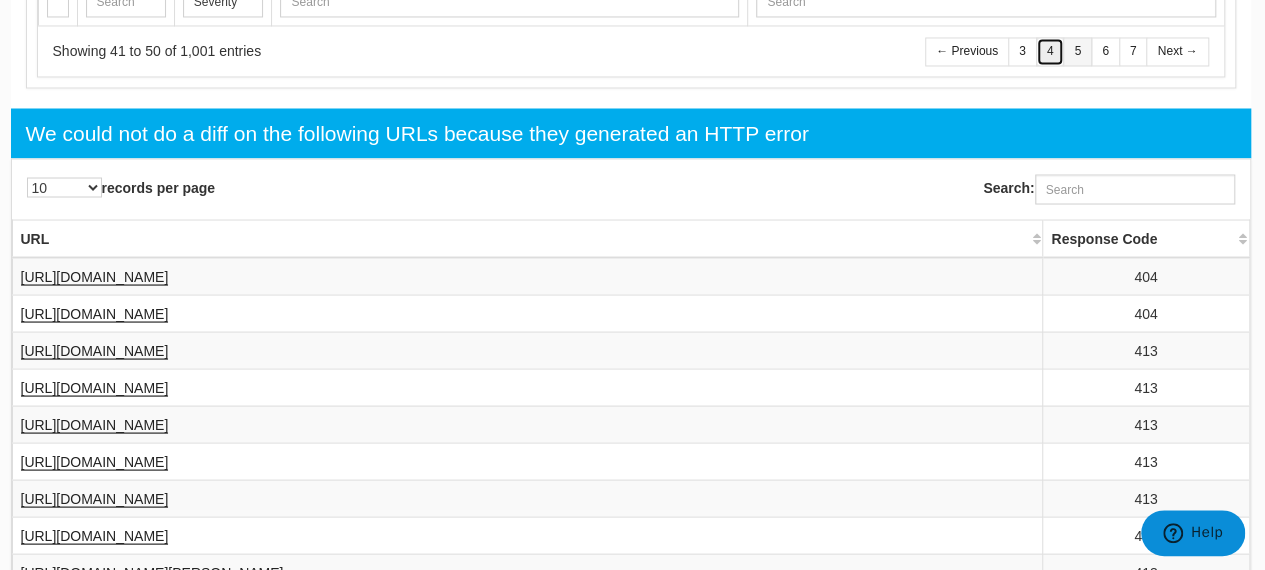 click on "4" at bounding box center (1050, 51) 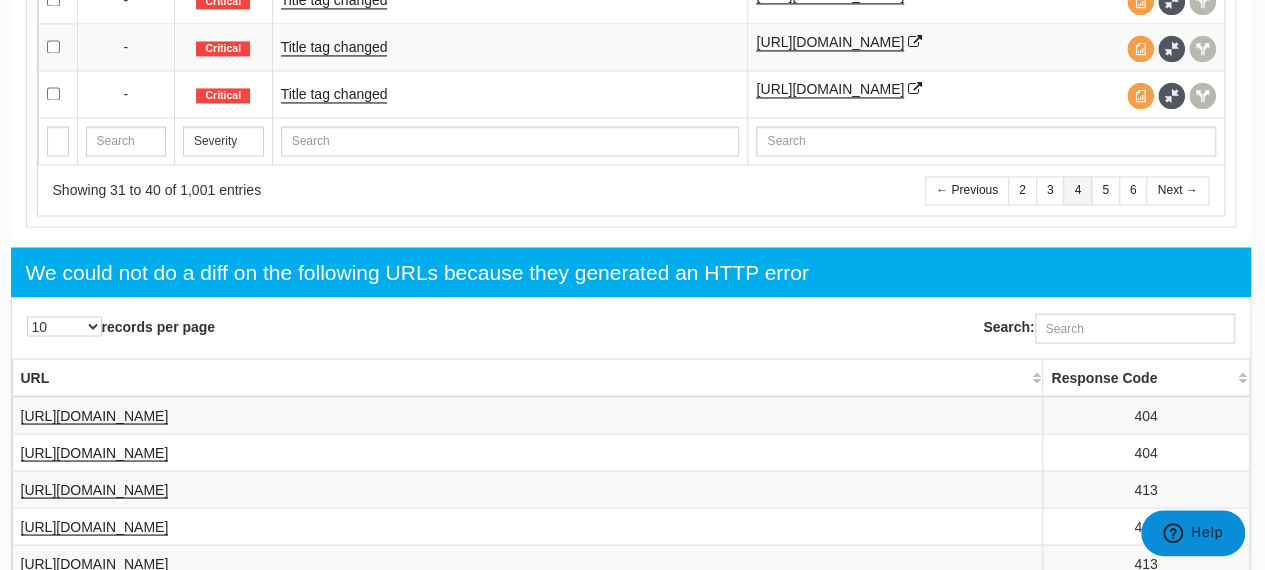 scroll, scrollTop: 1593, scrollLeft: 2, axis: both 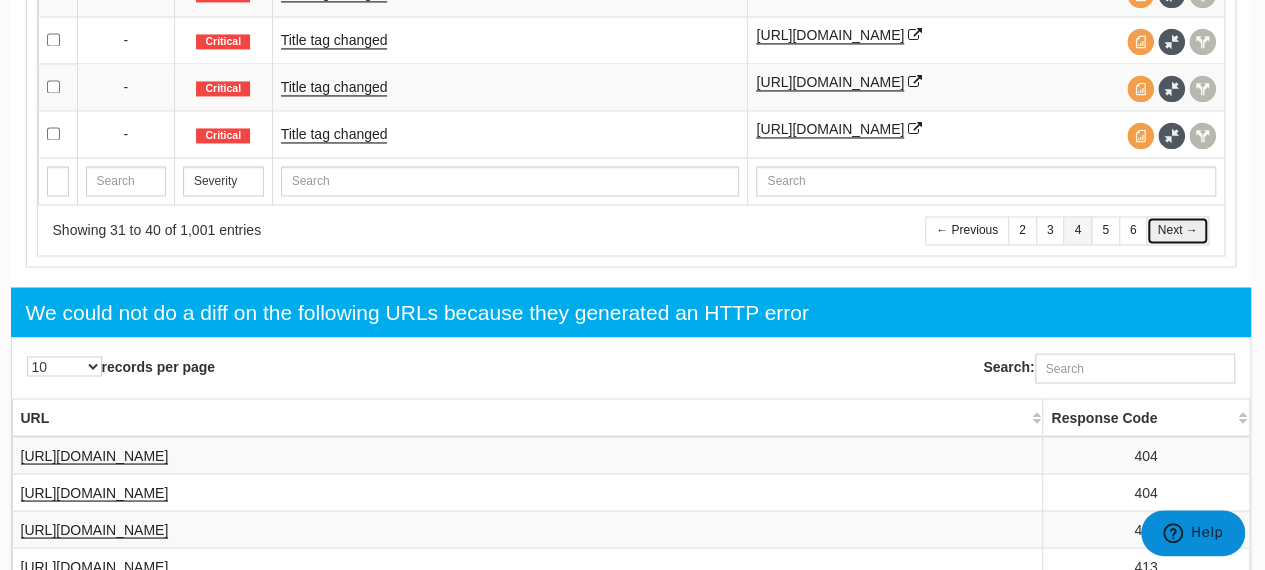 click on "Next →" at bounding box center [1177, 230] 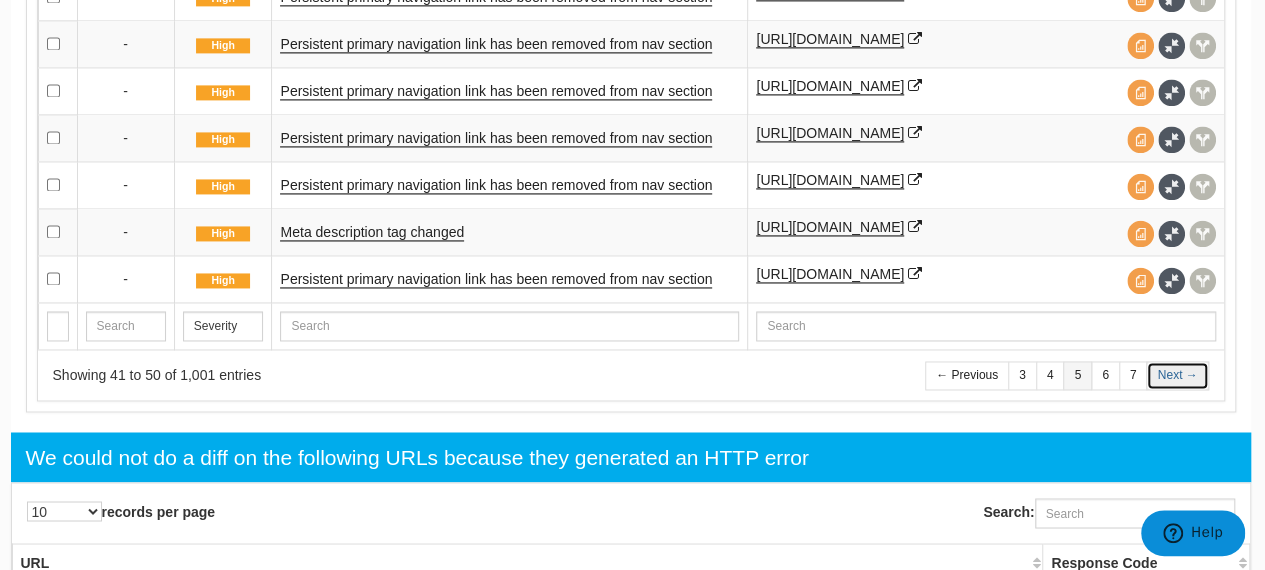 scroll, scrollTop: 1539, scrollLeft: 2, axis: both 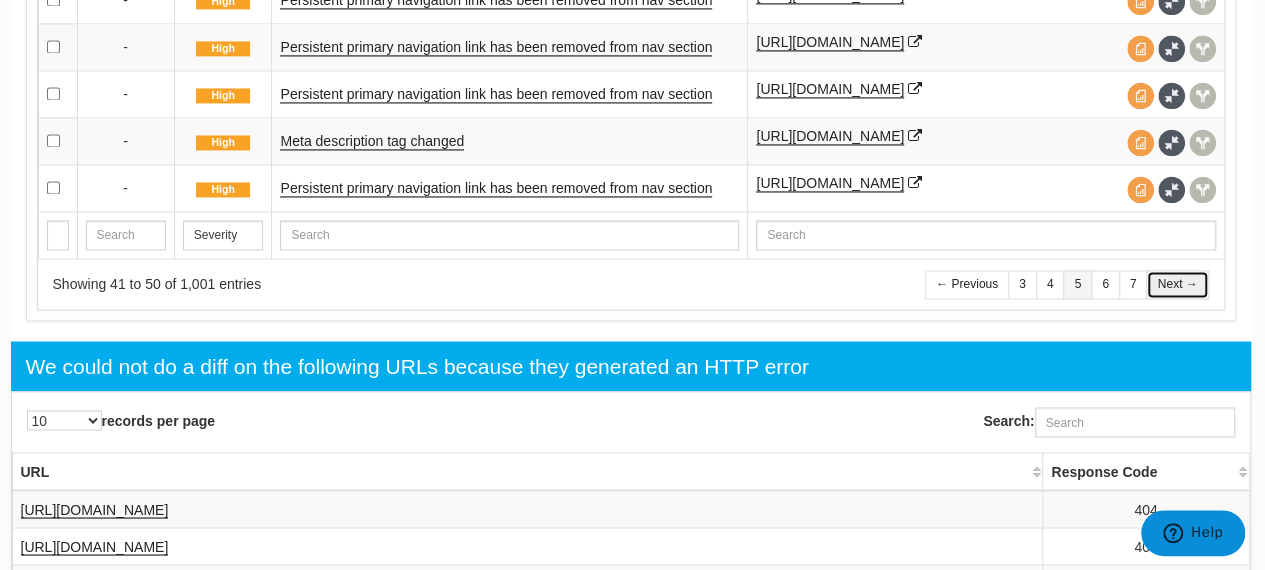 click on "Next →" at bounding box center (1177, 284) 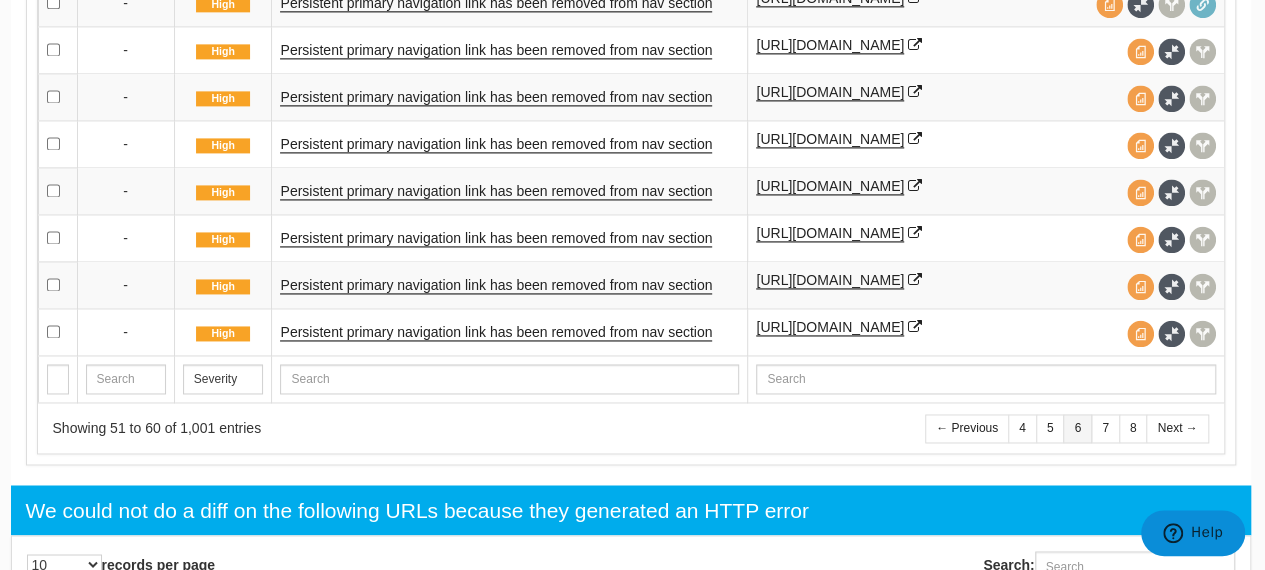 scroll, scrollTop: 1501, scrollLeft: 2, axis: both 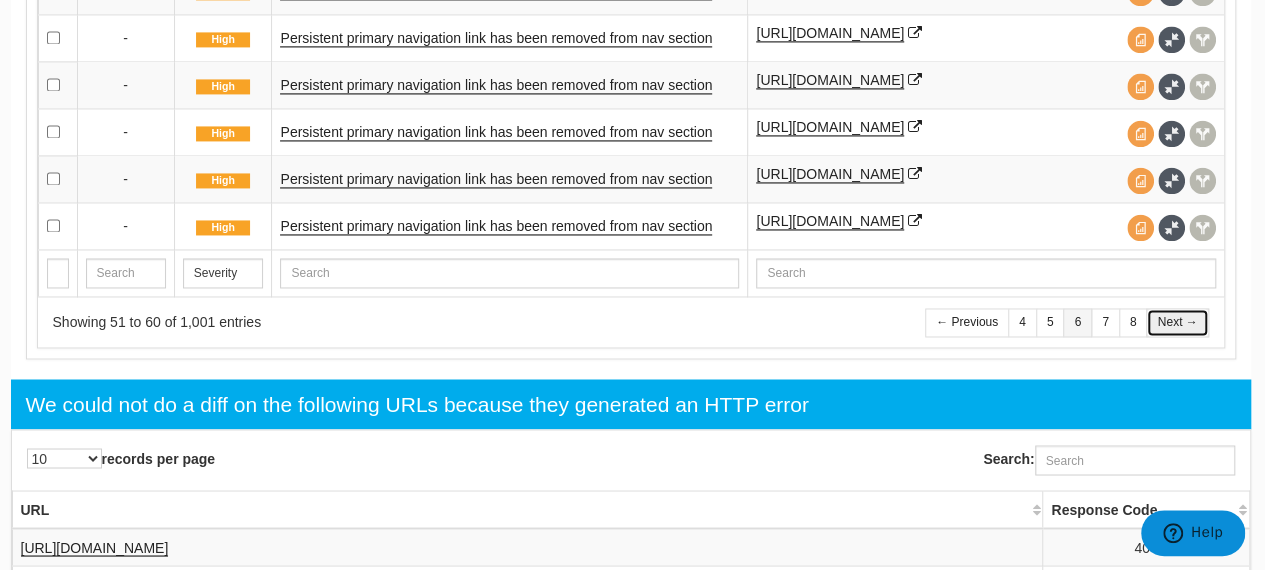 click on "Next →" at bounding box center [1177, 322] 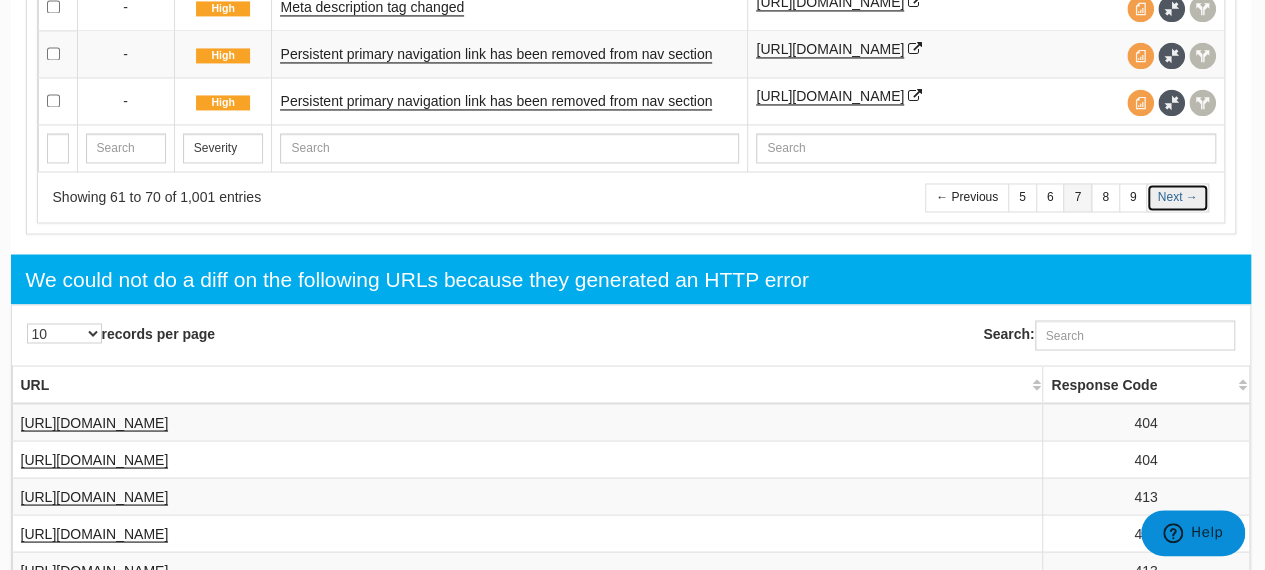scroll, scrollTop: 1646, scrollLeft: 2, axis: both 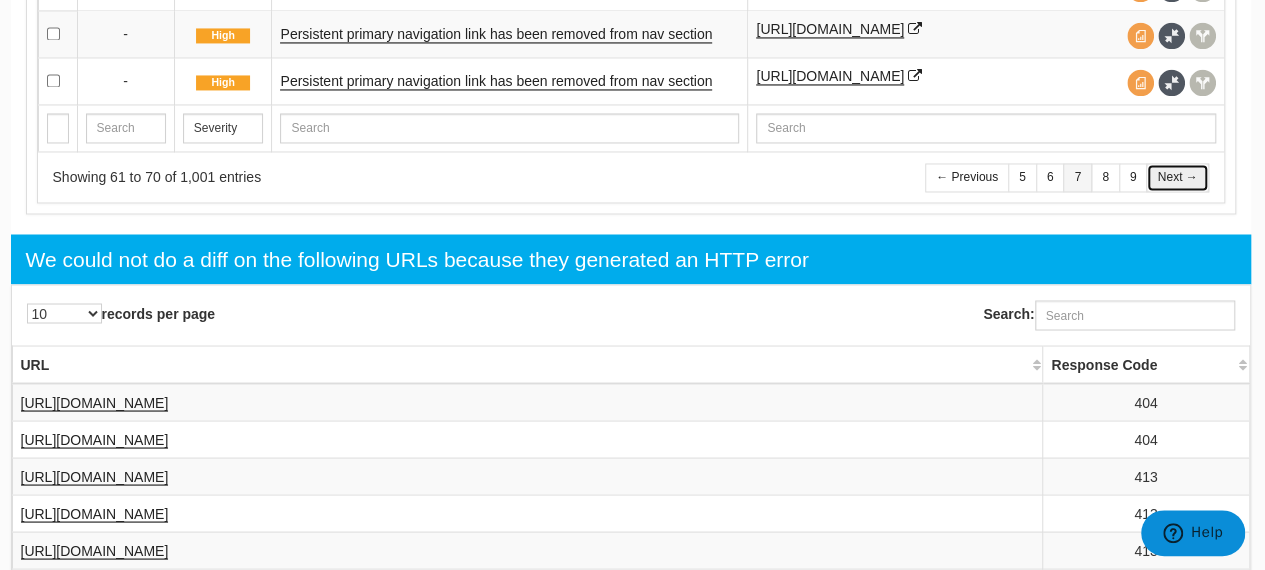 click on "Next →" at bounding box center (1177, 177) 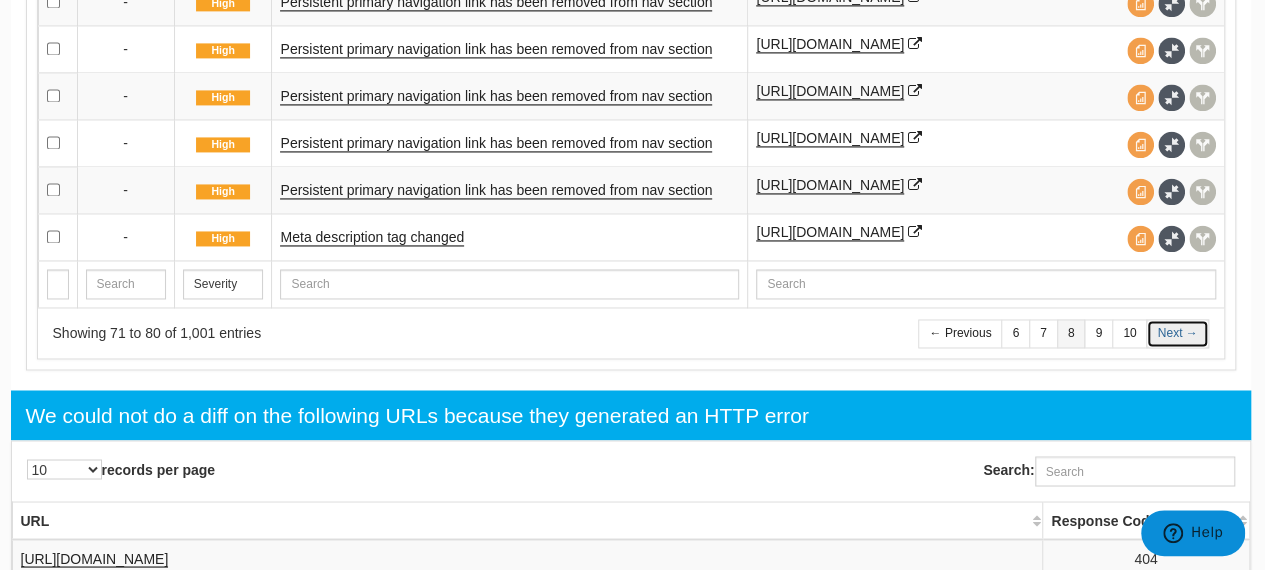 scroll, scrollTop: 1496, scrollLeft: 2, axis: both 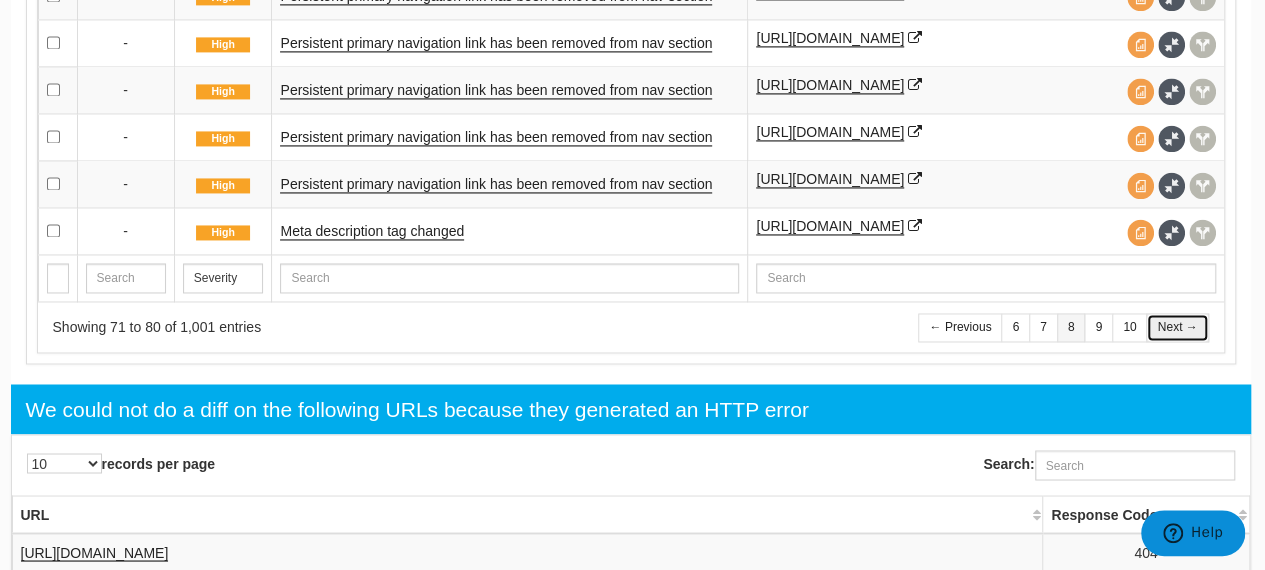 click on "Next →" at bounding box center [1177, 327] 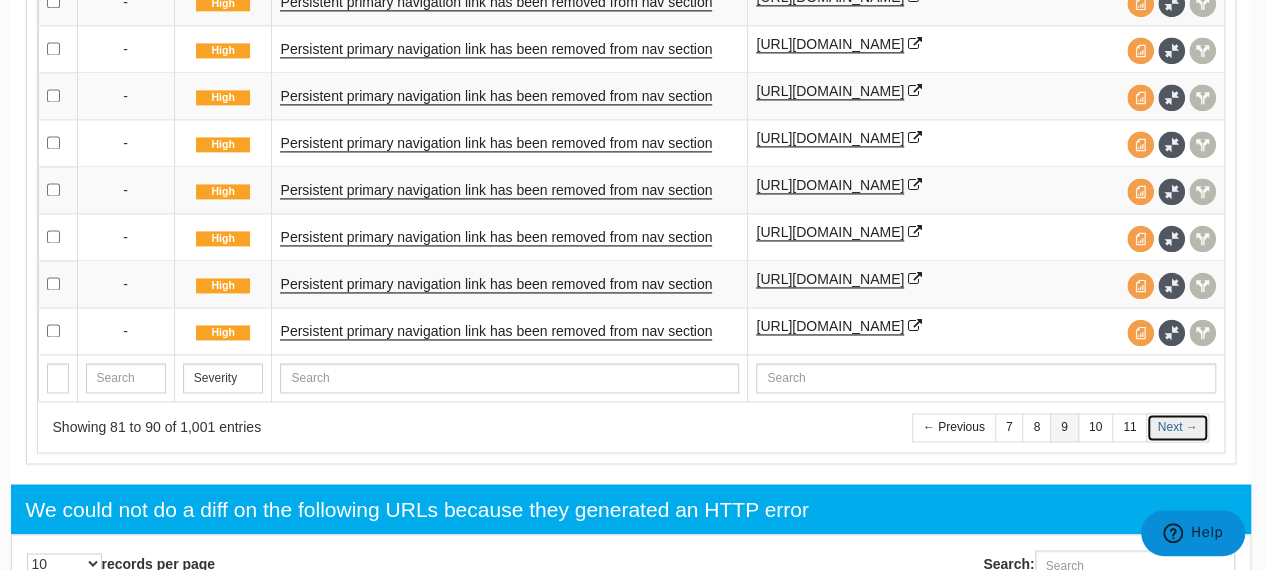 scroll, scrollTop: 1472, scrollLeft: 2, axis: both 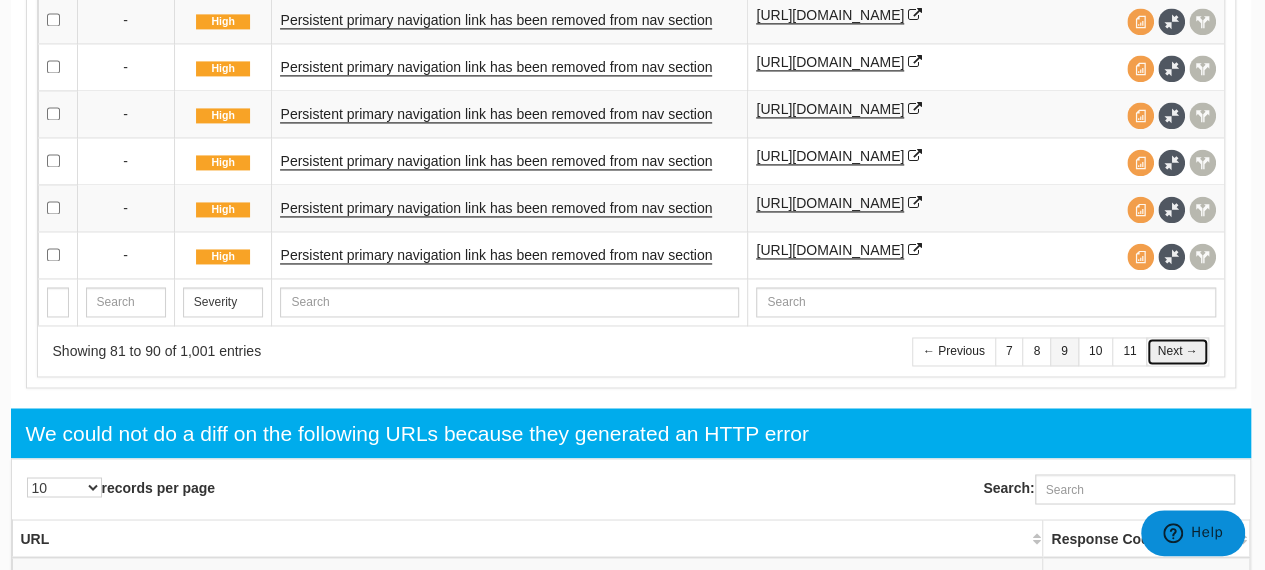 click on "Next →" at bounding box center (1177, 351) 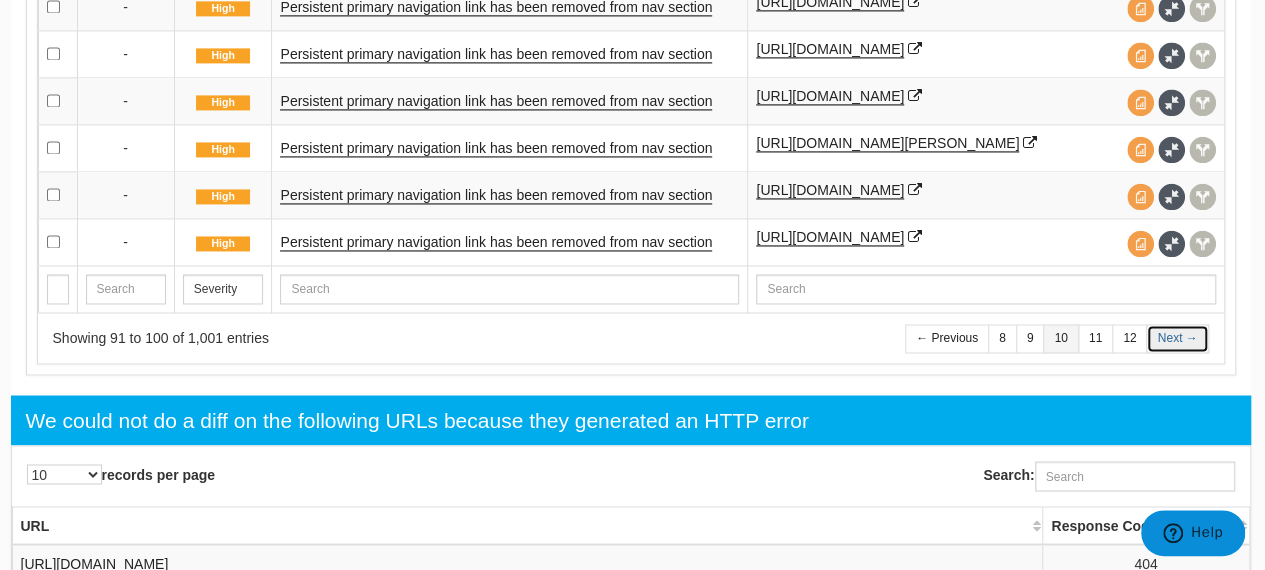 scroll, scrollTop: 1511, scrollLeft: 2, axis: both 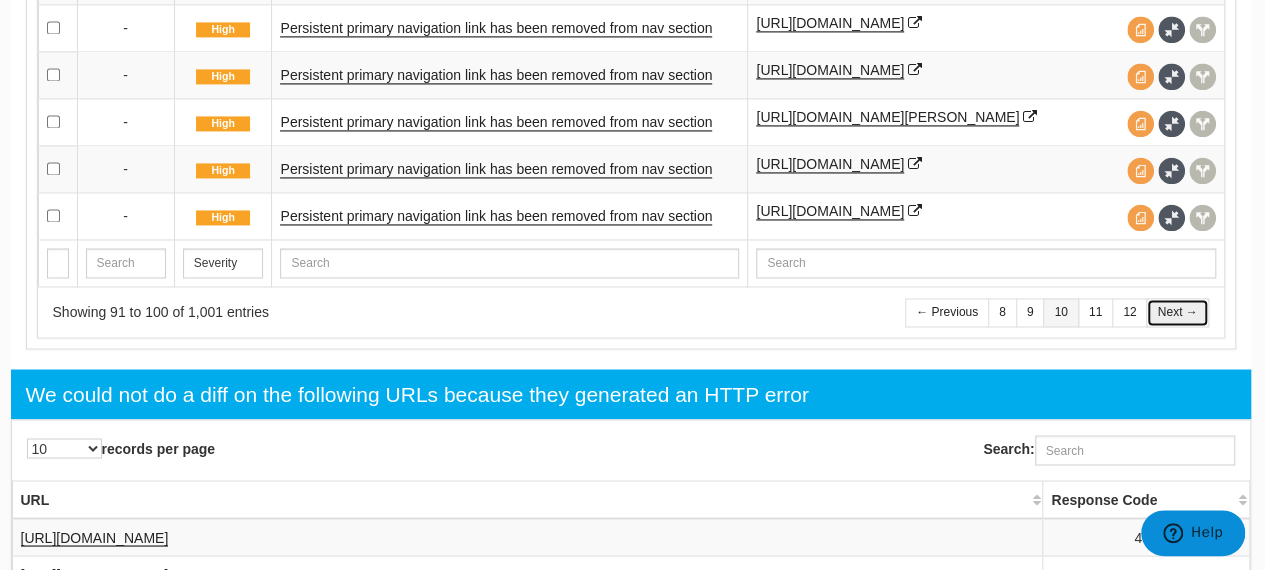 click on "Next →" at bounding box center (1177, 312) 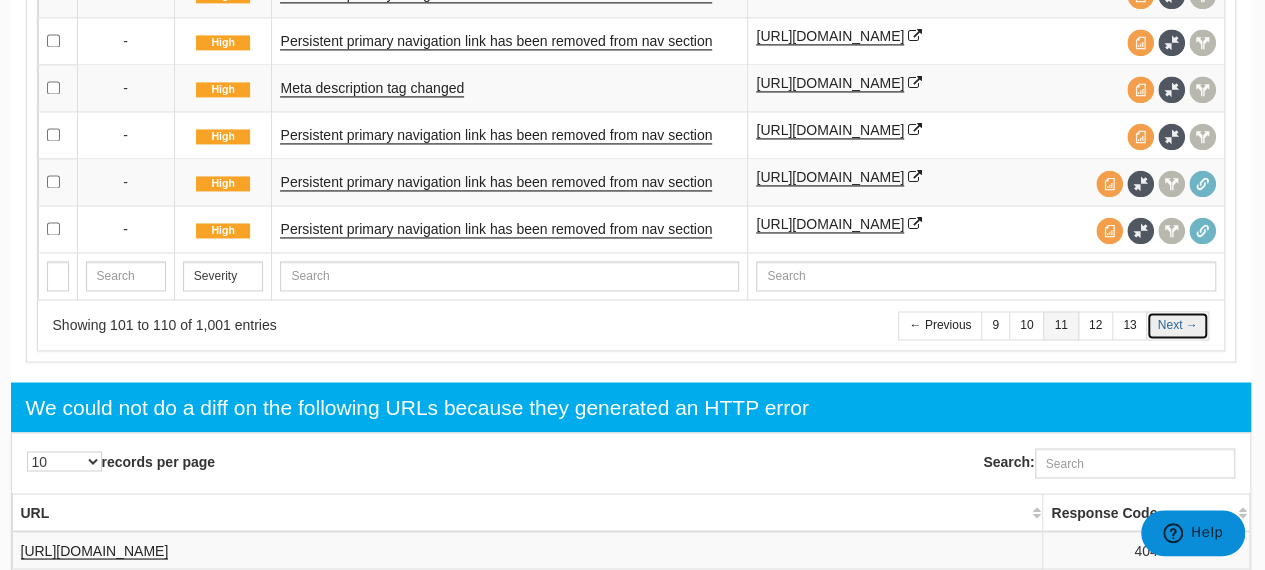 scroll, scrollTop: 1518, scrollLeft: 2, axis: both 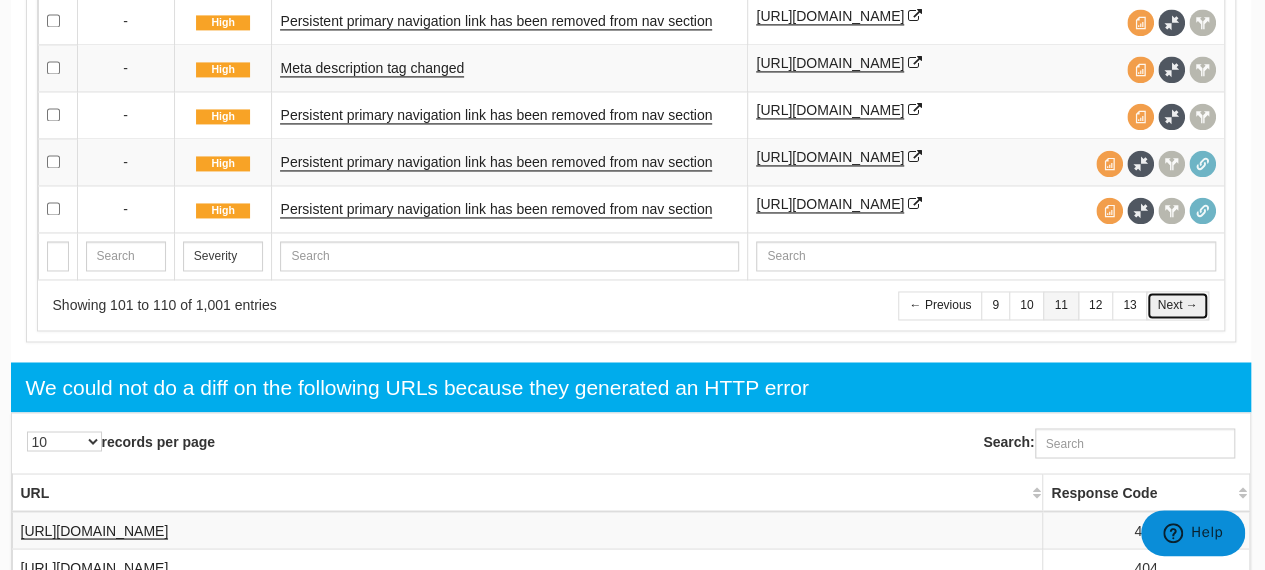 click on "Next →" at bounding box center (1177, 305) 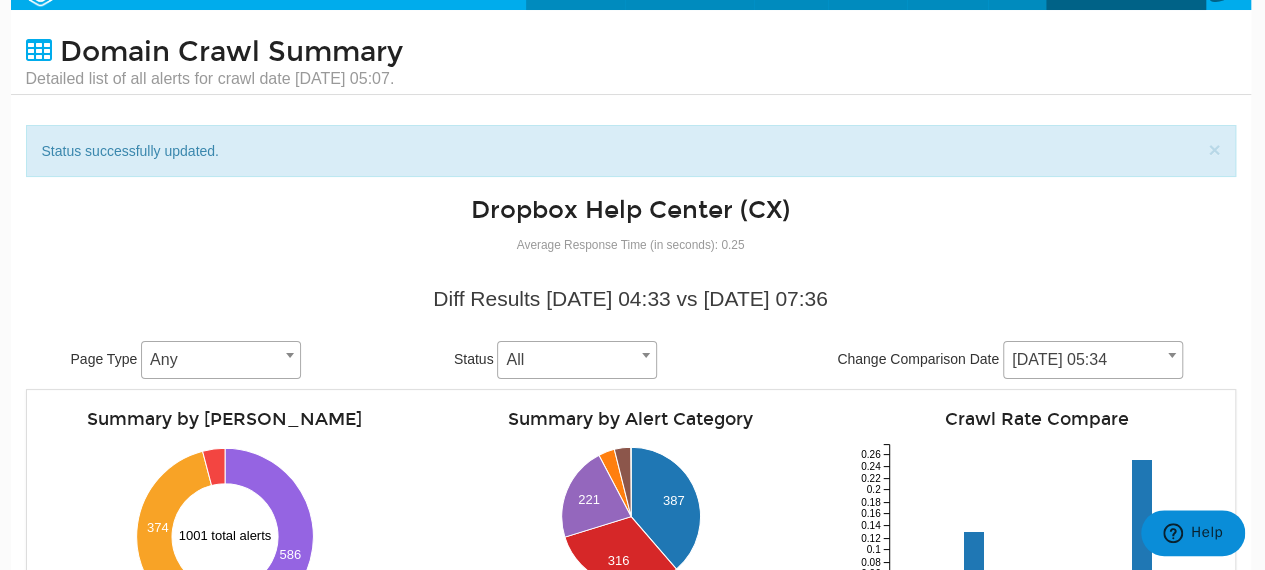scroll, scrollTop: 0, scrollLeft: 2, axis: horizontal 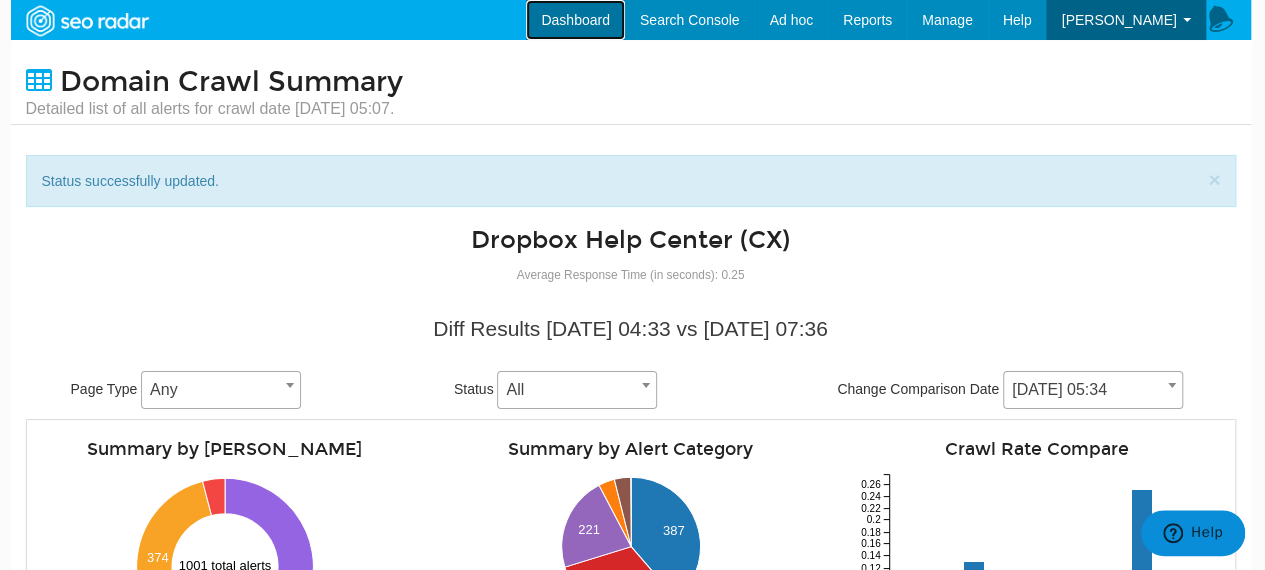 click on "Dashboard" at bounding box center [575, 20] 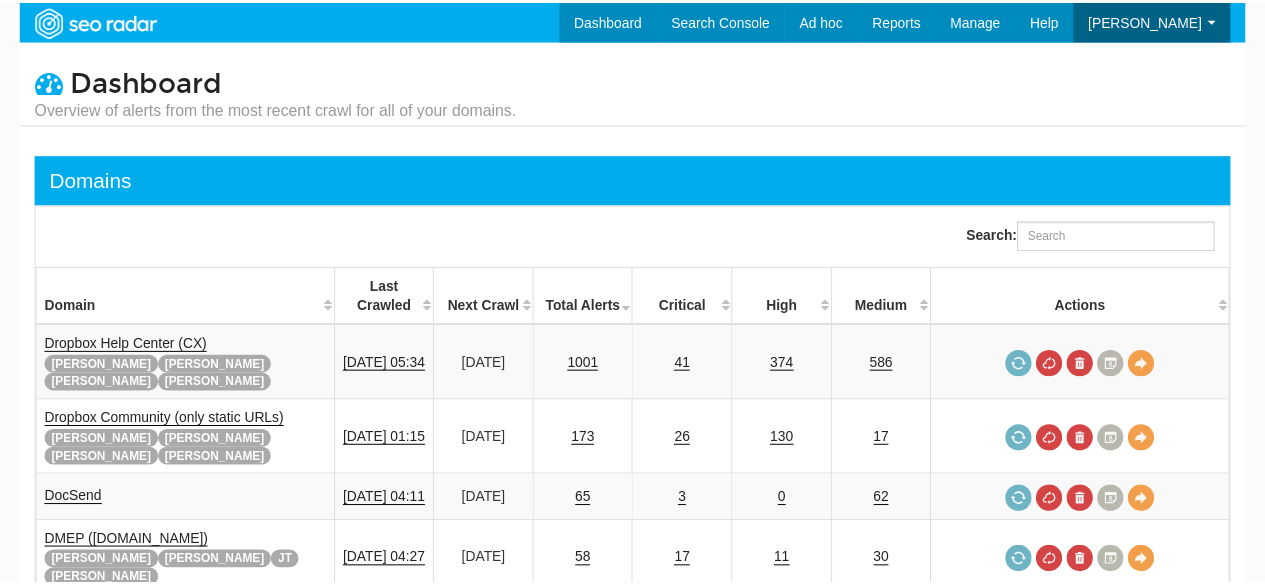 scroll, scrollTop: 0, scrollLeft: 0, axis: both 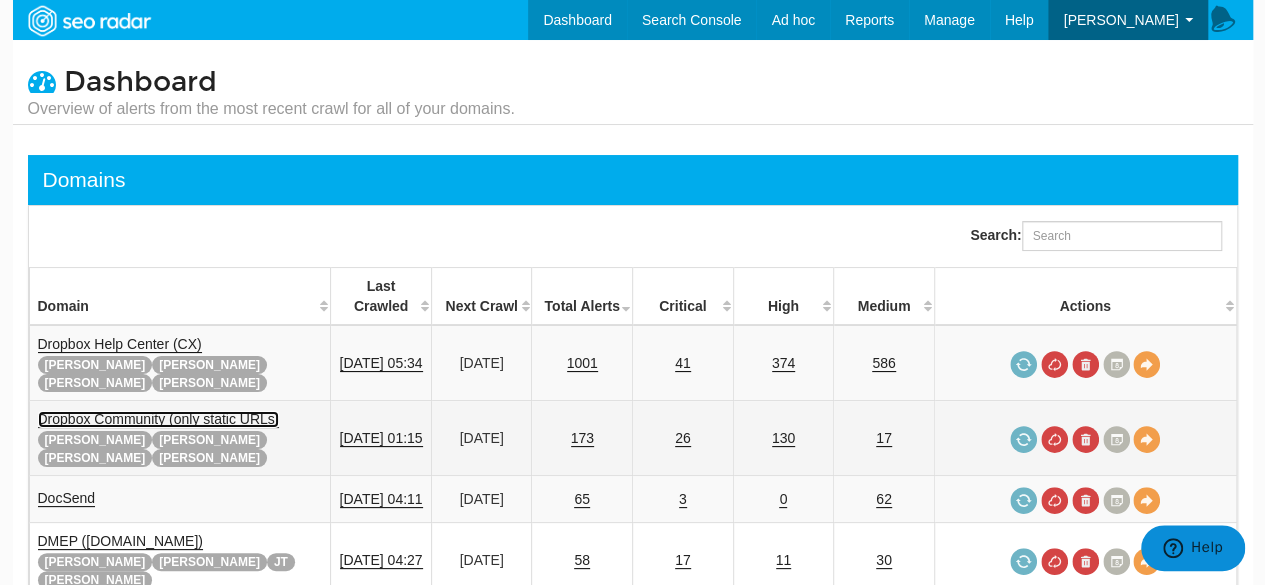 click on "Dropbox Community (only static URLs)" at bounding box center [159, 419] 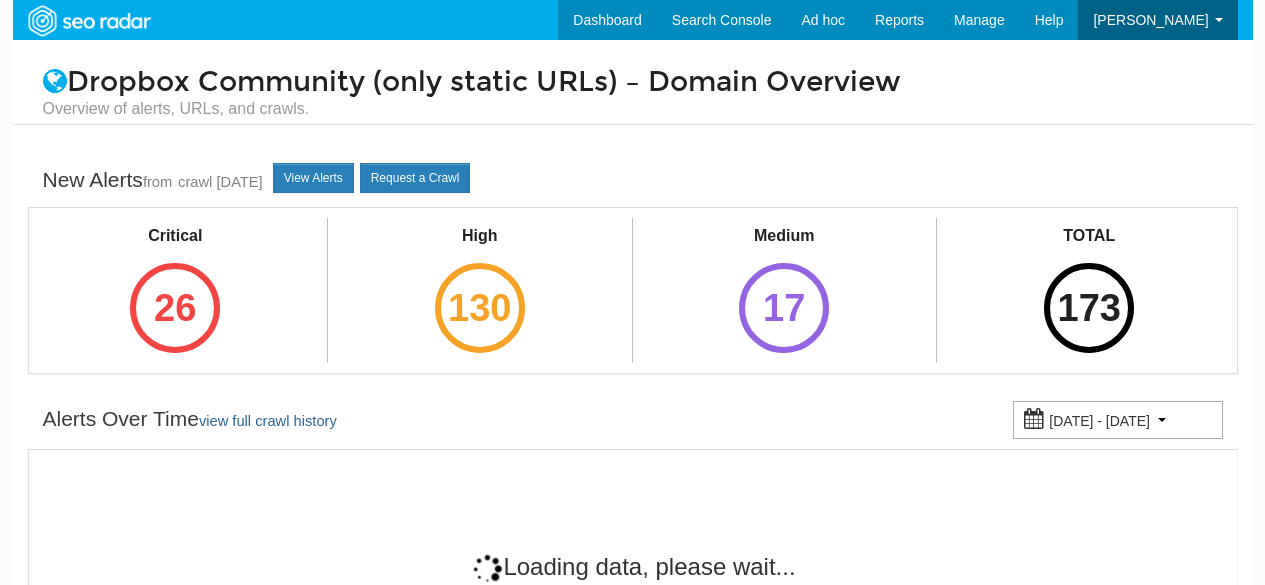scroll, scrollTop: 0, scrollLeft: 0, axis: both 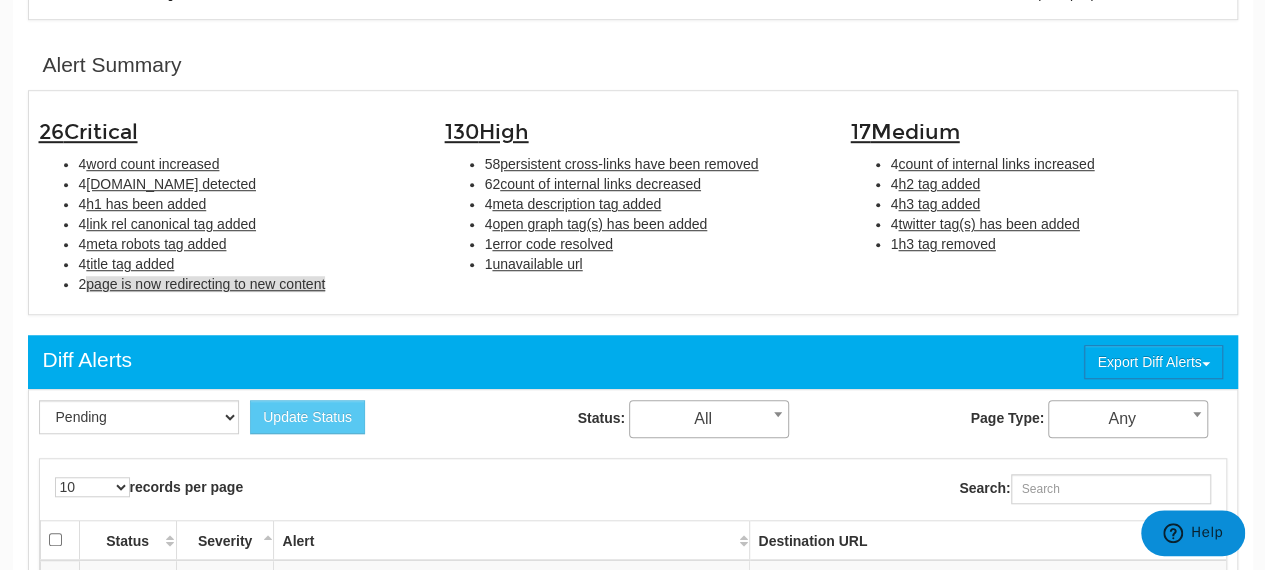 click on "page is now redirecting to new content" at bounding box center [205, 284] 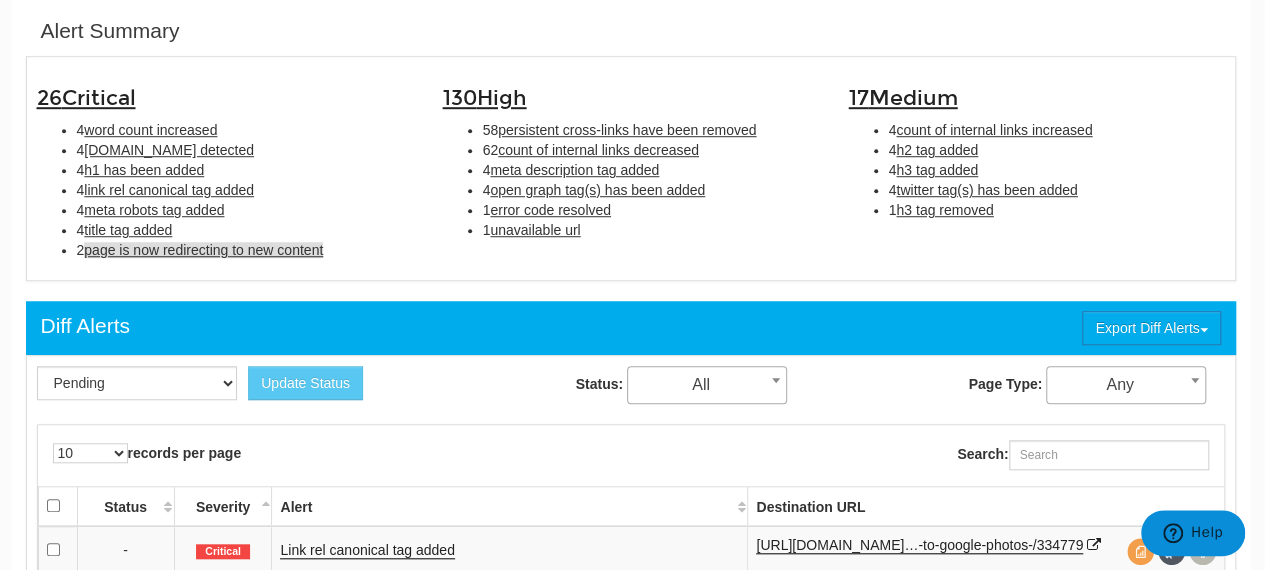 scroll, scrollTop: 648, scrollLeft: 2, axis: both 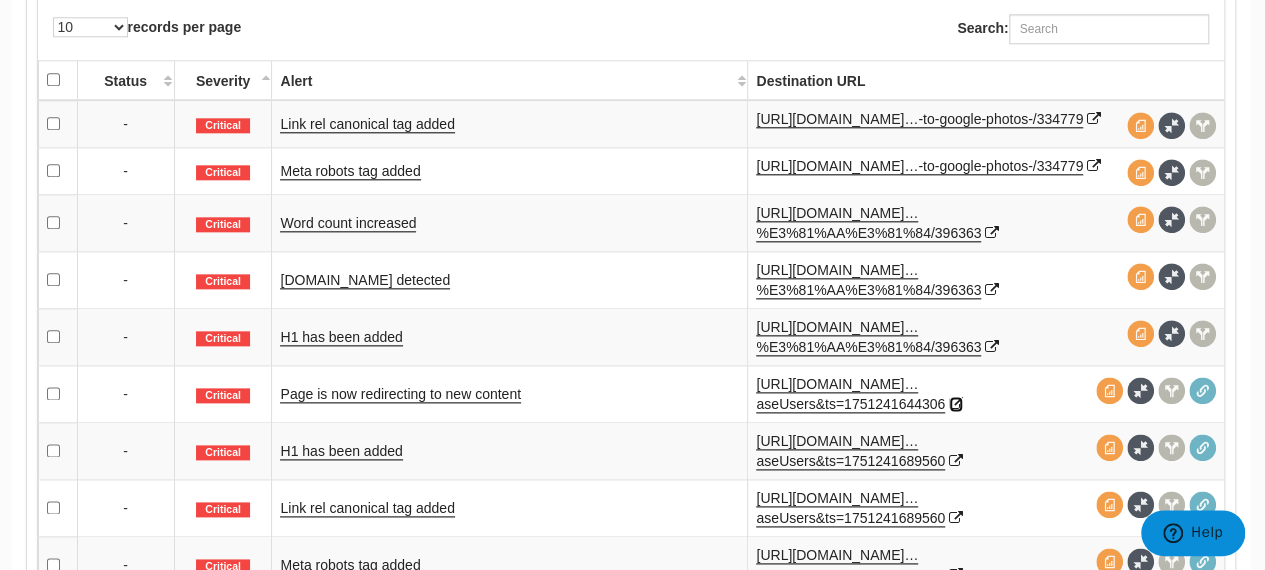 click at bounding box center [956, 404] 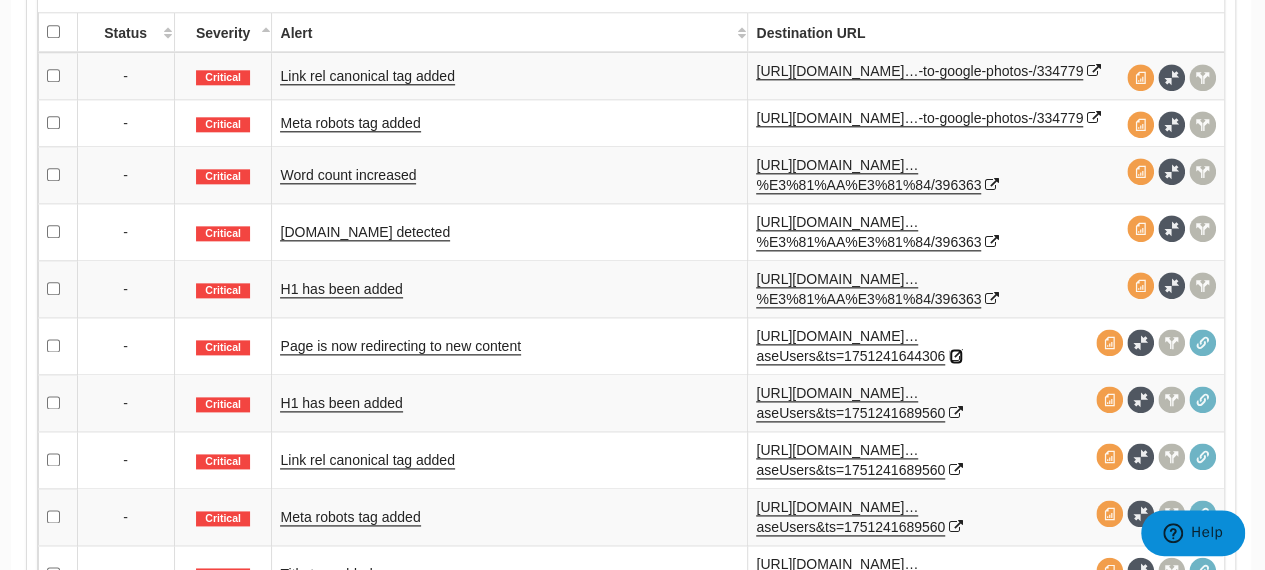 scroll, scrollTop: 1256, scrollLeft: 2, axis: both 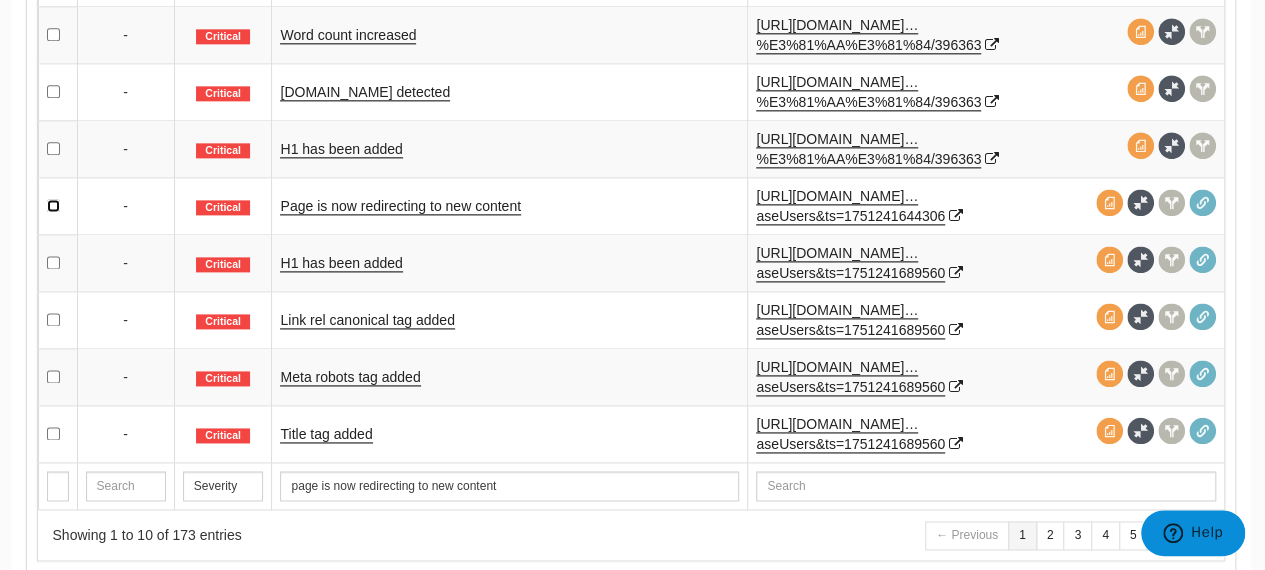 click at bounding box center (53, 205) 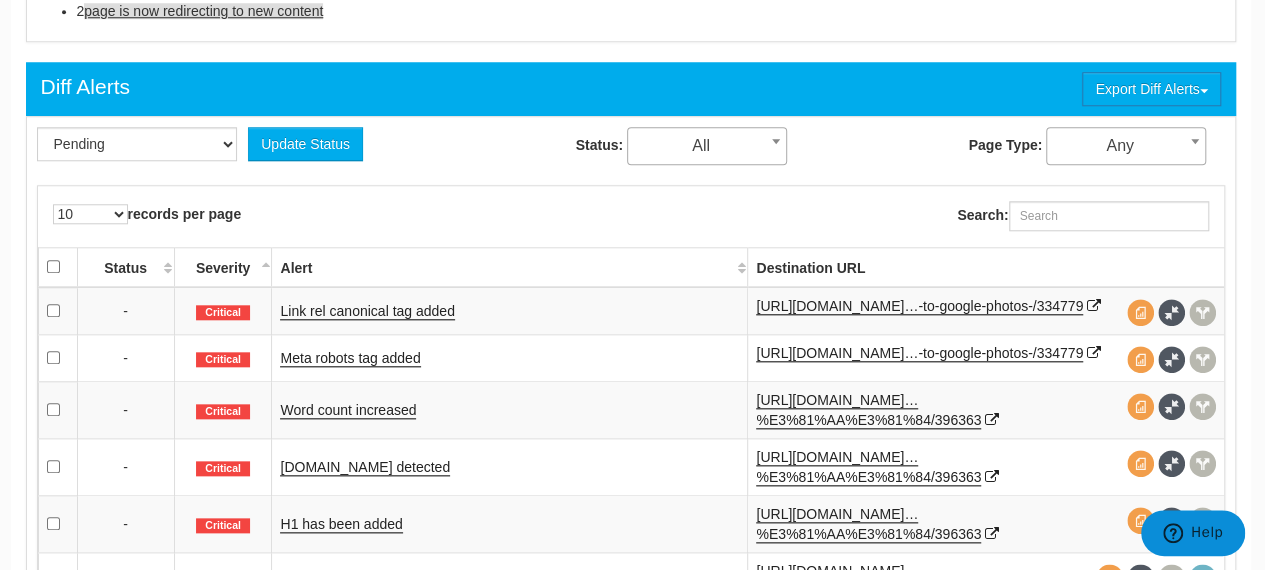 scroll, scrollTop: 872, scrollLeft: 2, axis: both 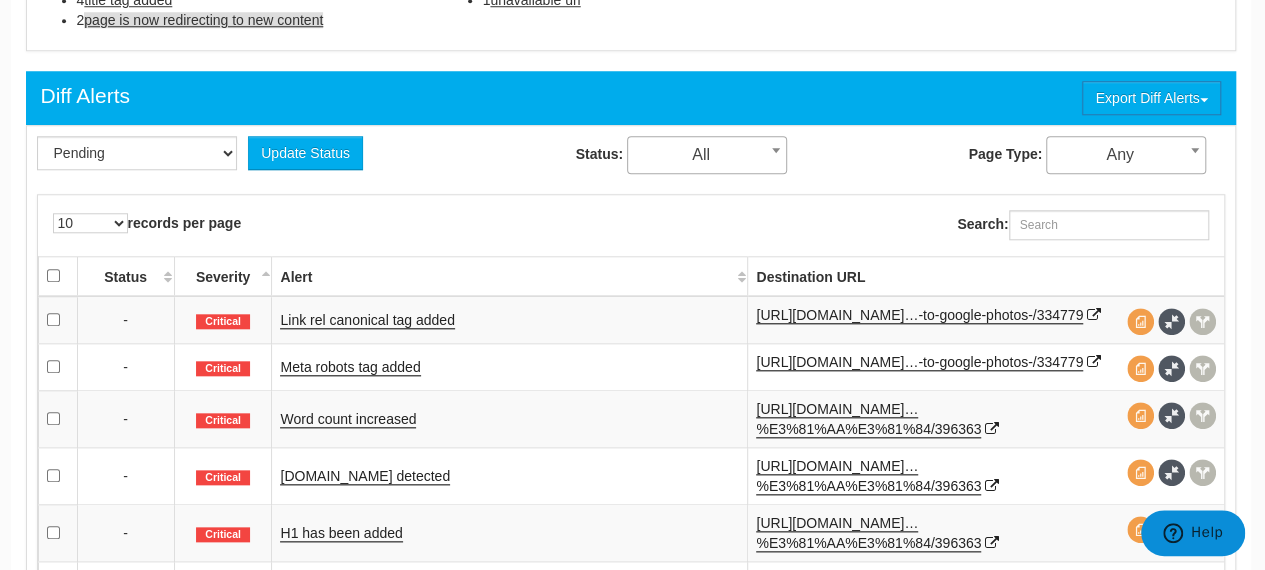 click on "Alert" at bounding box center (510, 276) 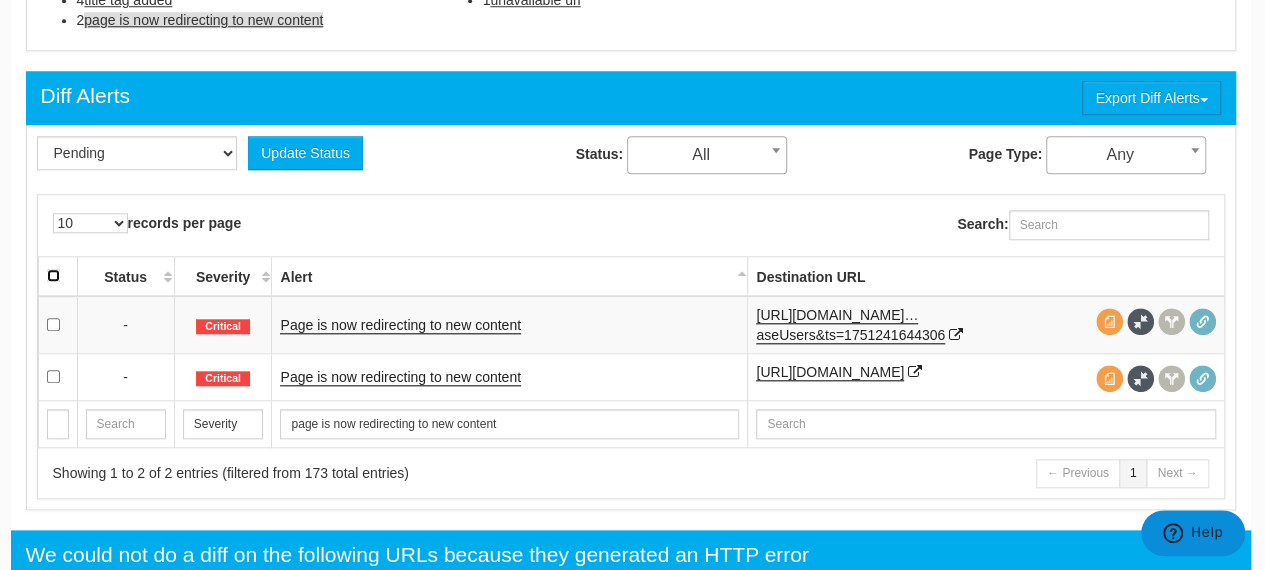 click at bounding box center [53, 275] 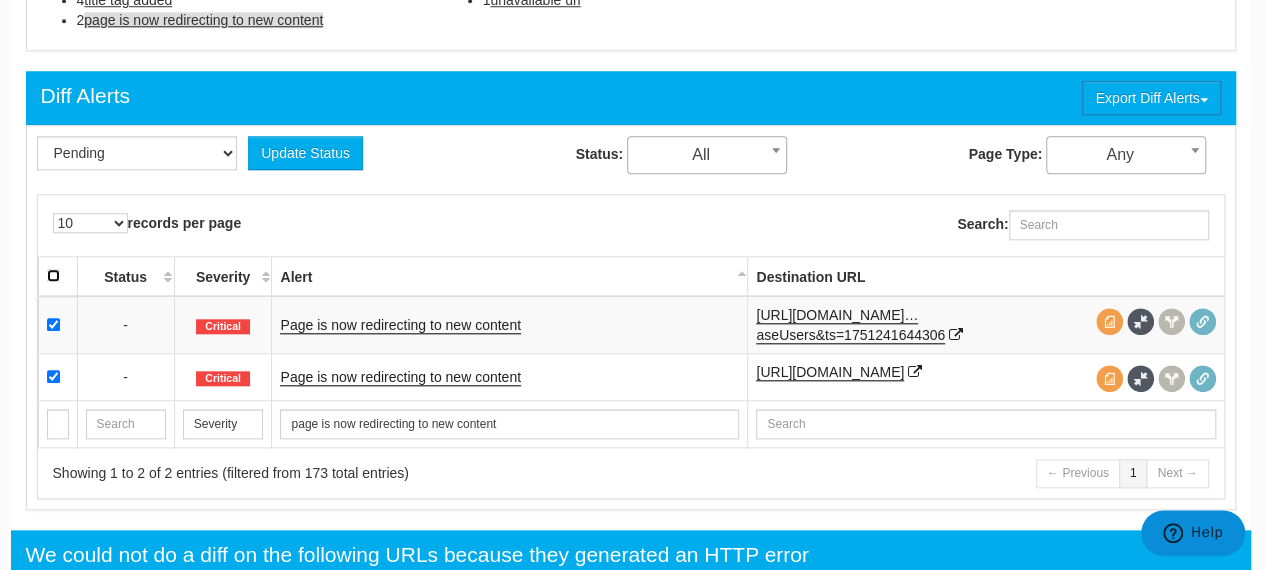 checkbox on "true" 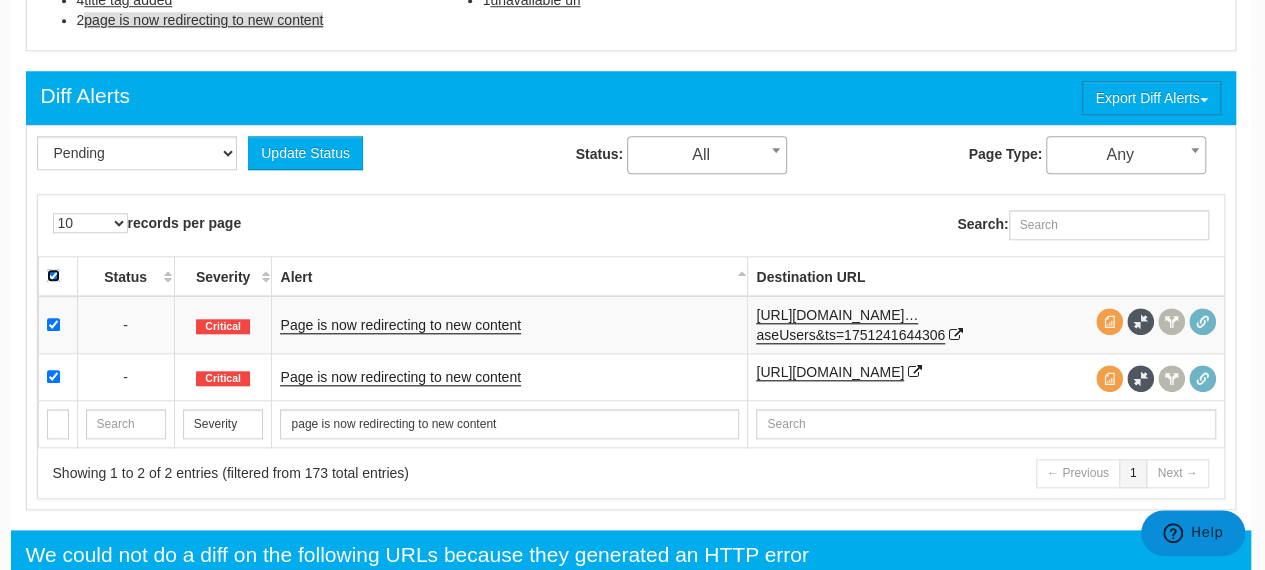 checkbox on "true" 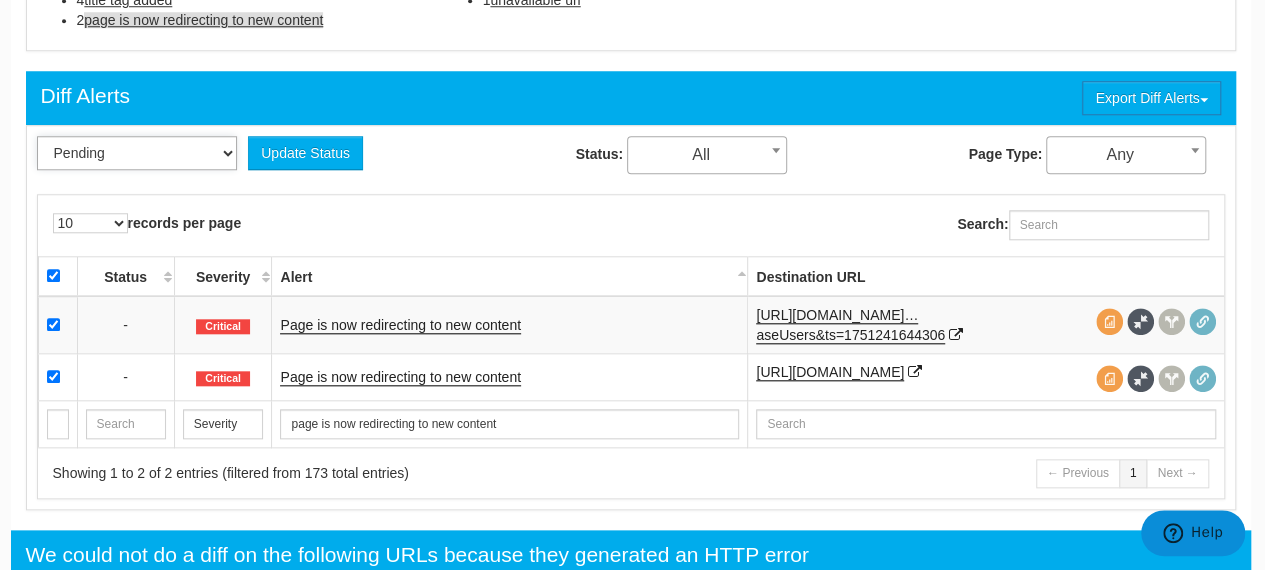 click on "Pending
Viewed
Resolved" at bounding box center [137, 153] 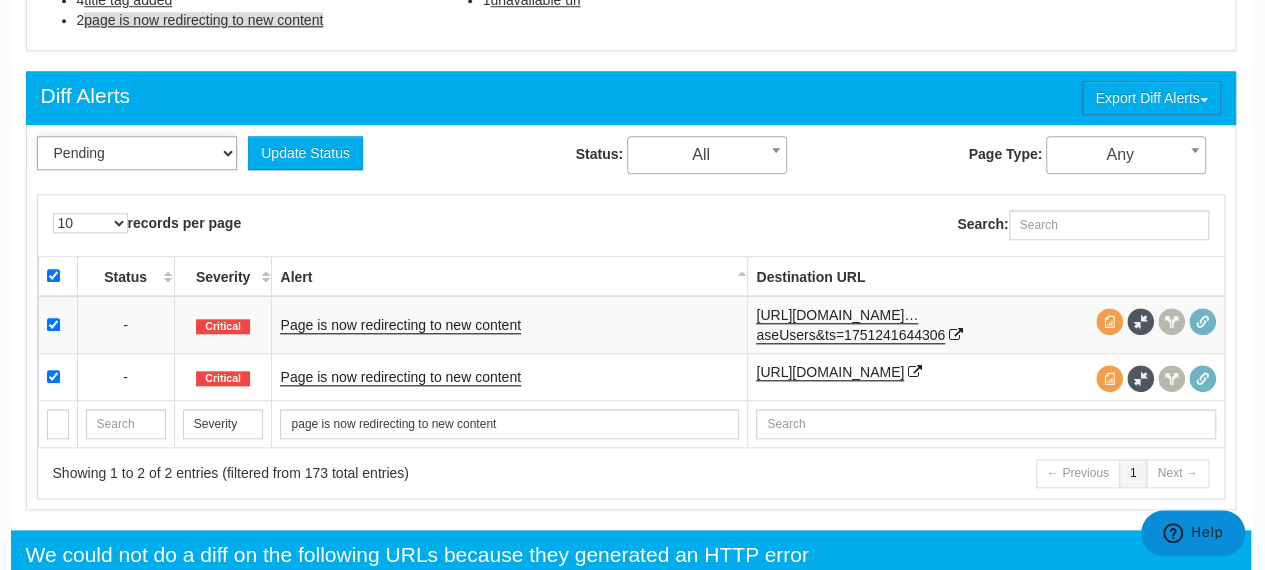 select on "2" 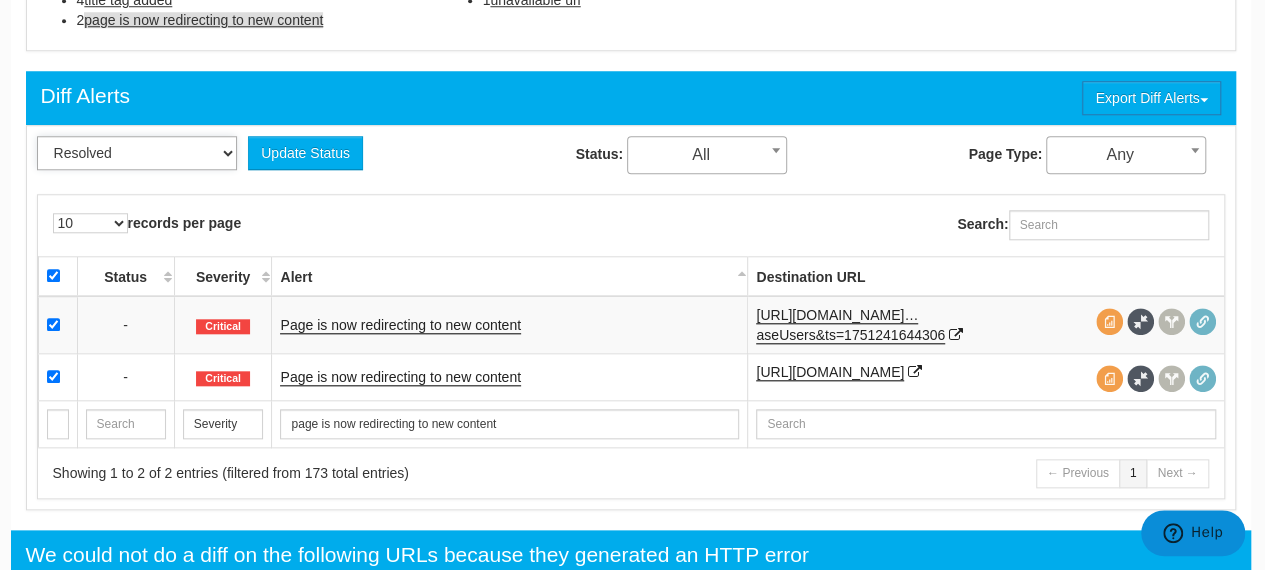 click on "Pending
Viewed
Resolved" at bounding box center (137, 153) 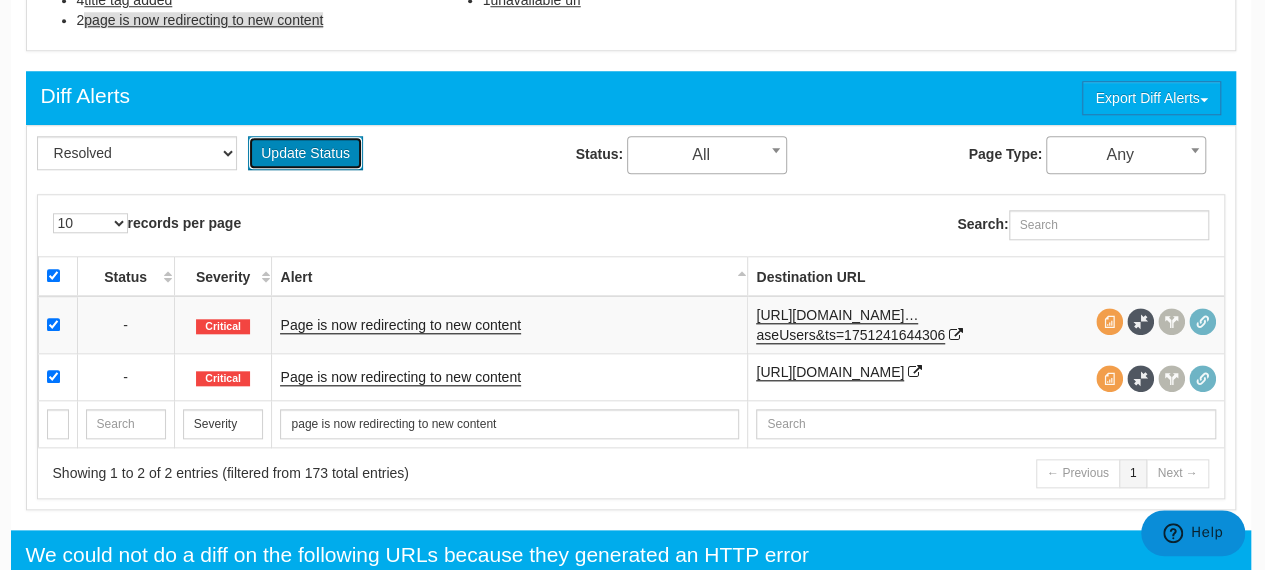 click on "Update Status" at bounding box center [305, 153] 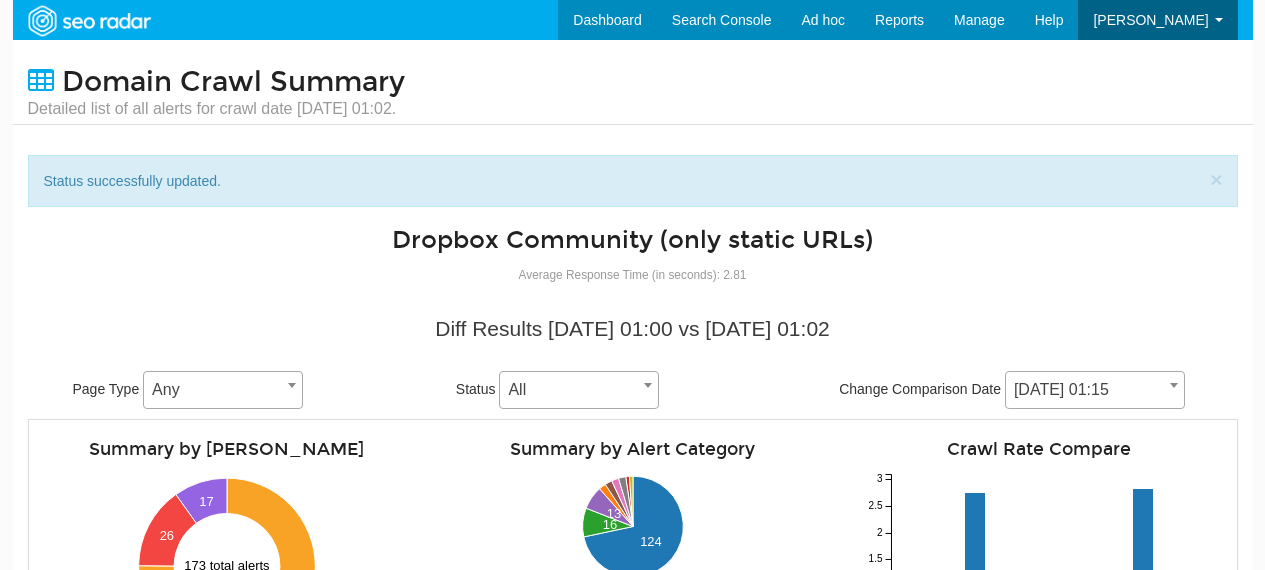 scroll, scrollTop: 0, scrollLeft: 0, axis: both 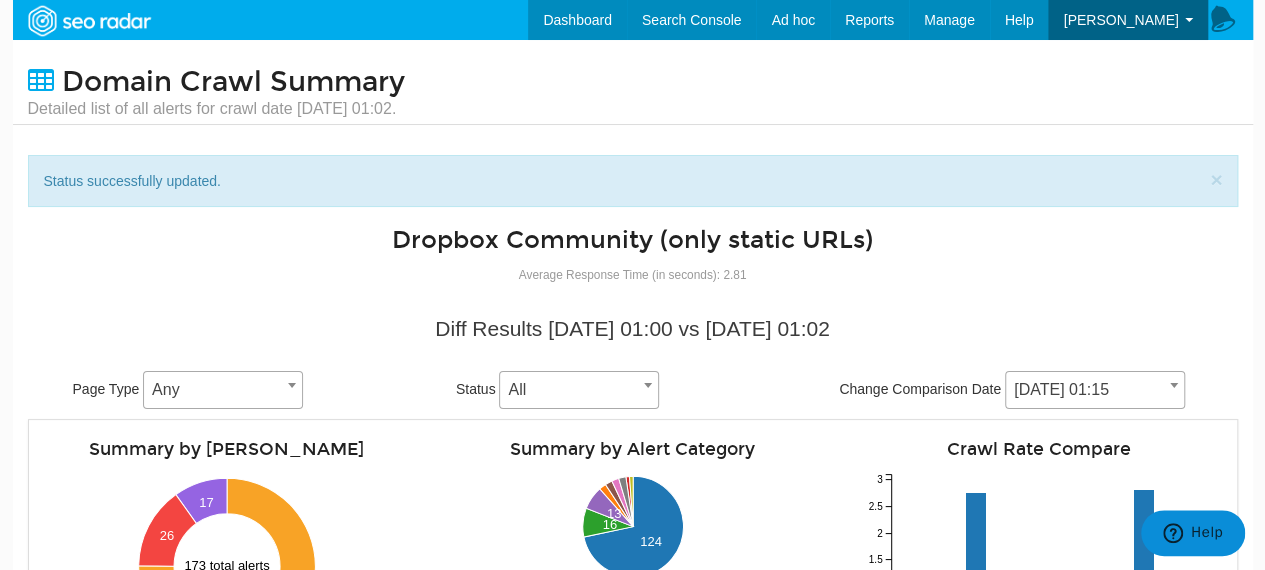click on "Domain Crawl Summary
Detailed list of all alerts for crawl date 06/30/2025 01:02.
×
Status successfully updated.
Dropbox Community (only static URLs)
Average Response Time (in seconds): 2.81
Diff Results 06/30/2025 01:00 vs 06/27/2025 01:02
Page Type   Any
Batch 1
Batch 2
Batch 3 Any
Status   All
Pending
Viewed
Resolved
Not Pending
Not Viewed
Not Resolved All
Change Comparison Date   06/30/2025 01:15
06/27/2025 01:17
06/25/2025 01:17
06/23/2025 01:16
06/20/2025 01:17" at bounding box center (633, 1674) 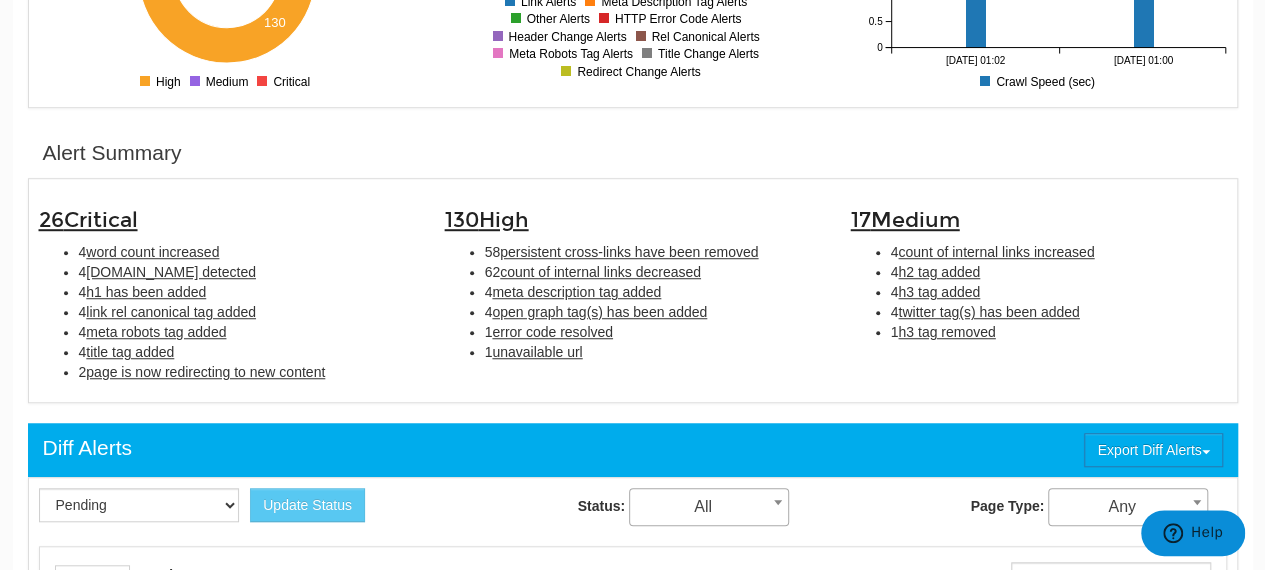 scroll, scrollTop: 600, scrollLeft: 0, axis: vertical 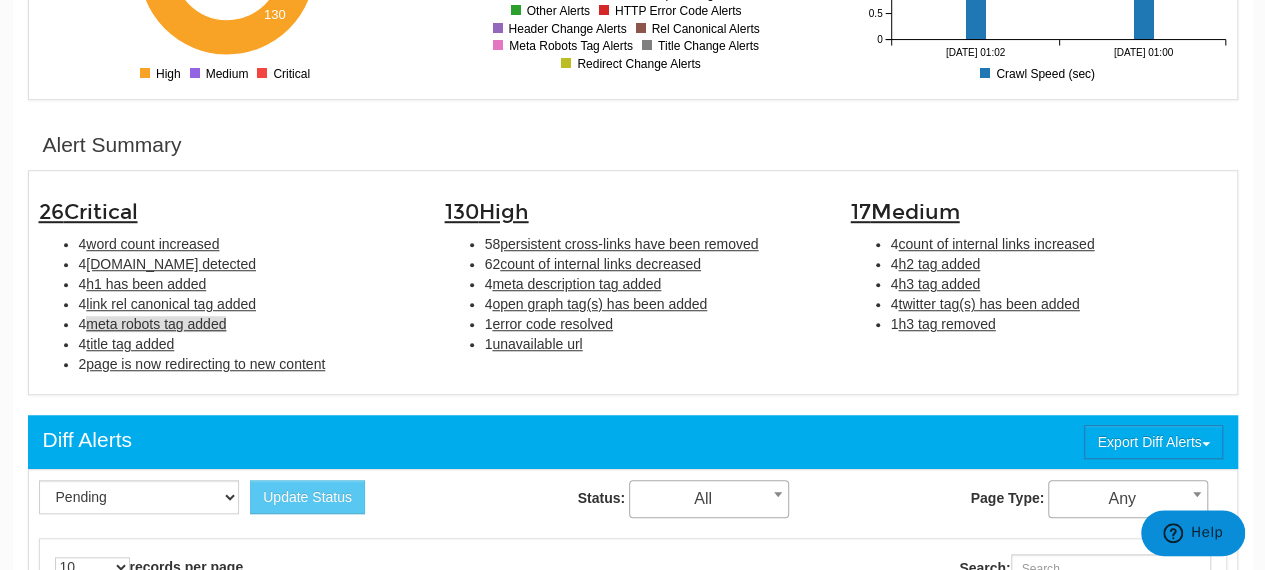 click on "meta robots tag added" at bounding box center (156, 324) 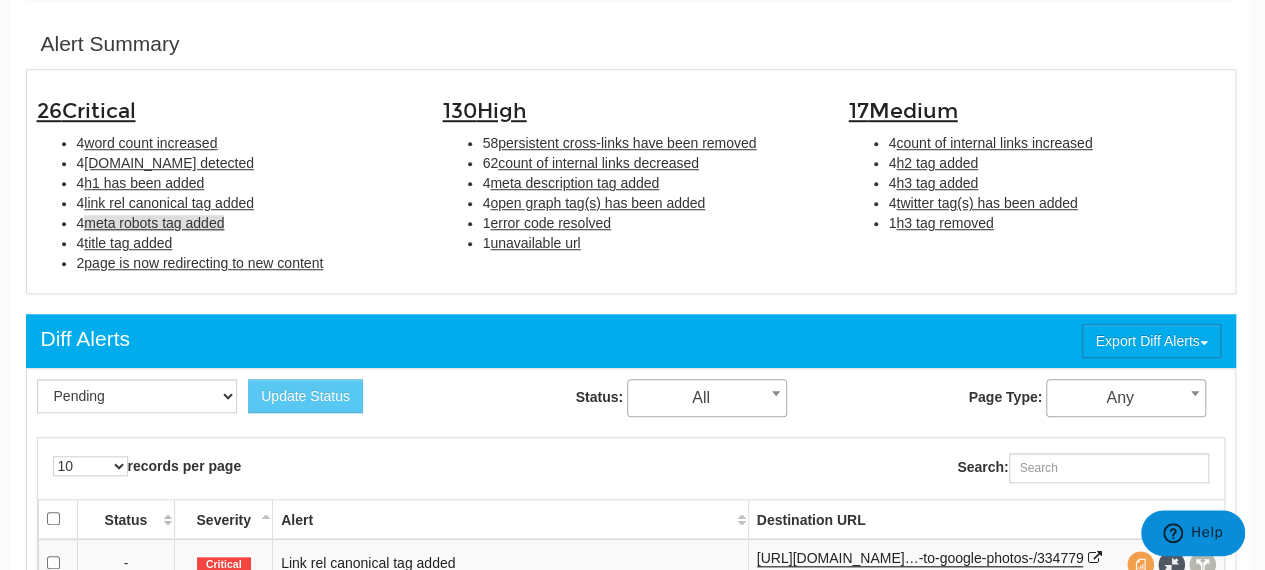 scroll, scrollTop: 719, scrollLeft: 2, axis: both 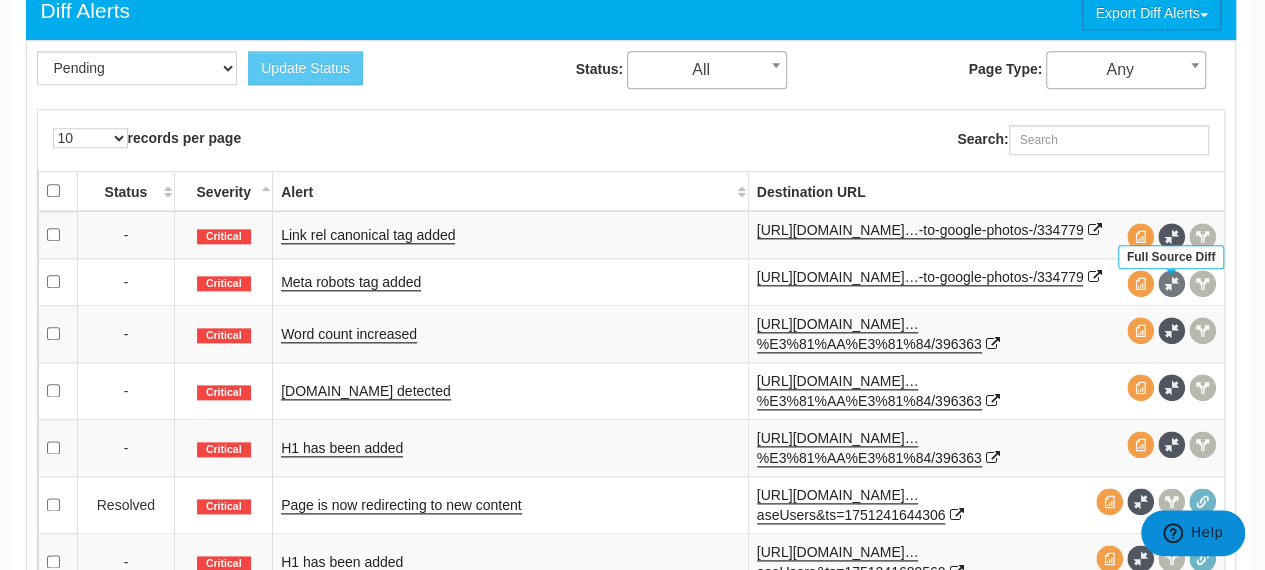 click at bounding box center [1171, 283] 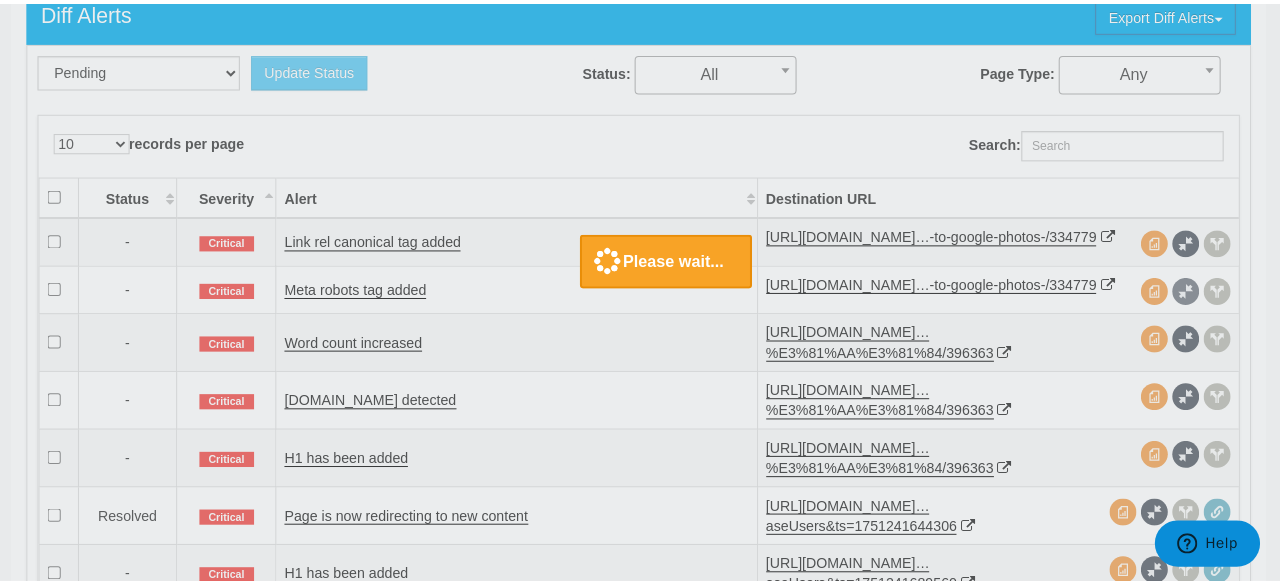 scroll, scrollTop: 1029, scrollLeft: 0, axis: vertical 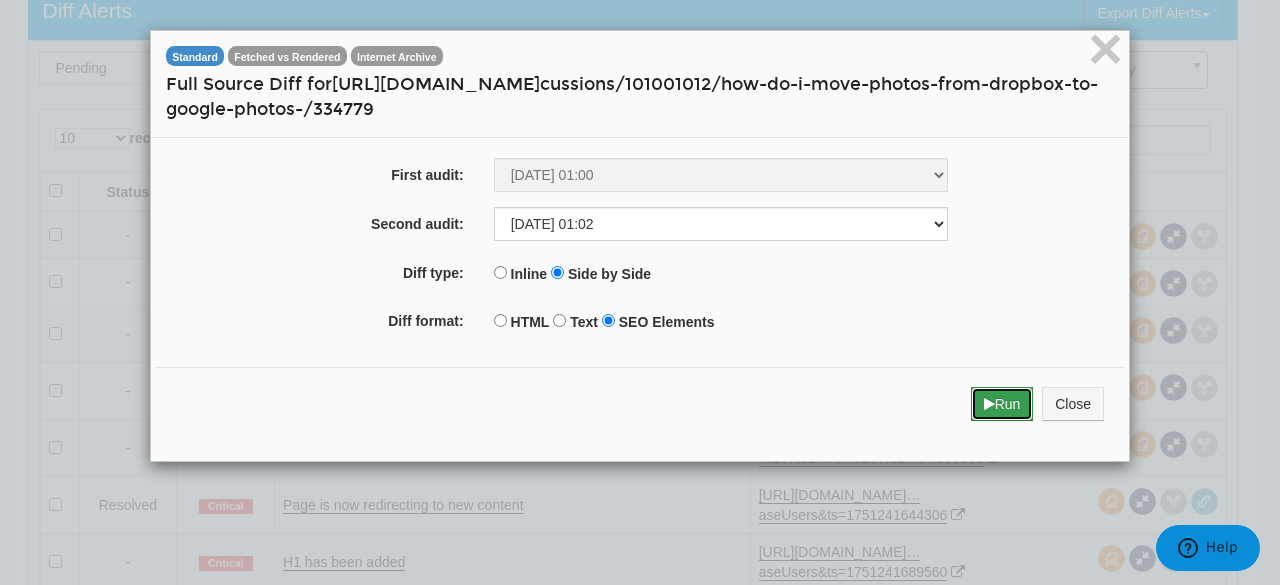 click on "Run" at bounding box center (1002, 404) 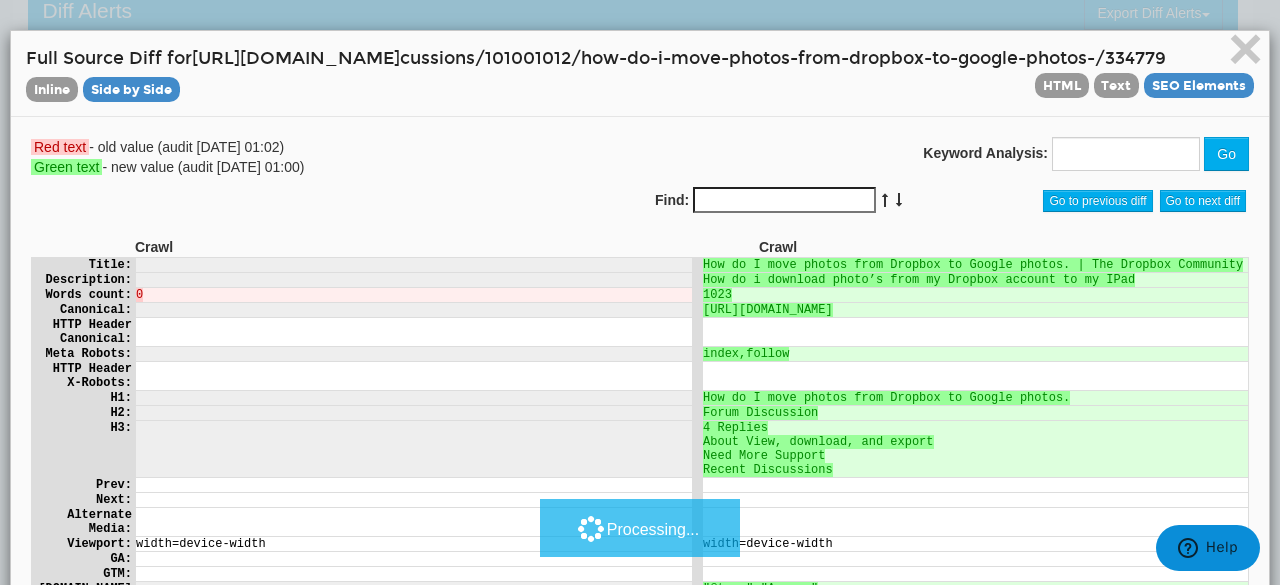 scroll, scrollTop: 0, scrollLeft: 0, axis: both 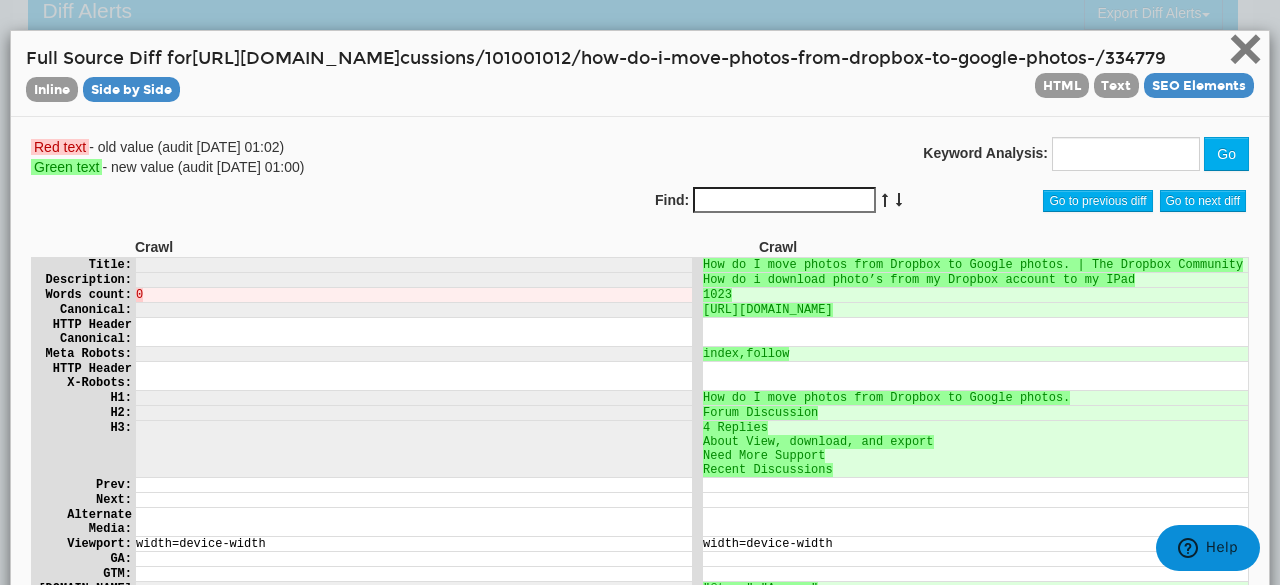 click on "×" at bounding box center (1245, 48) 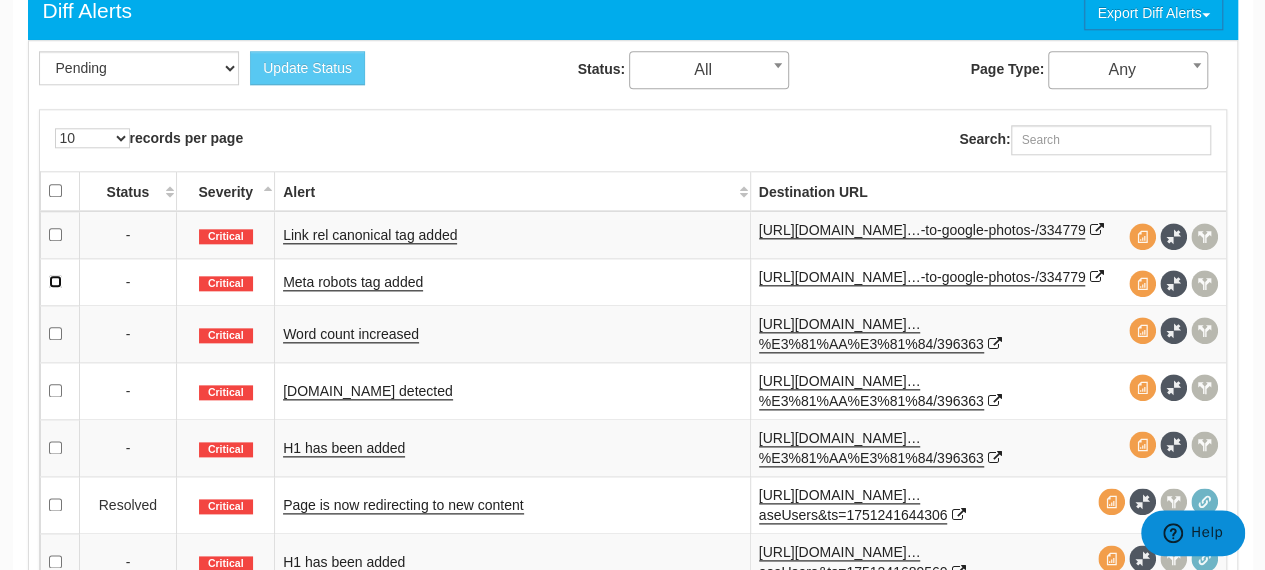 click at bounding box center (55, 281) 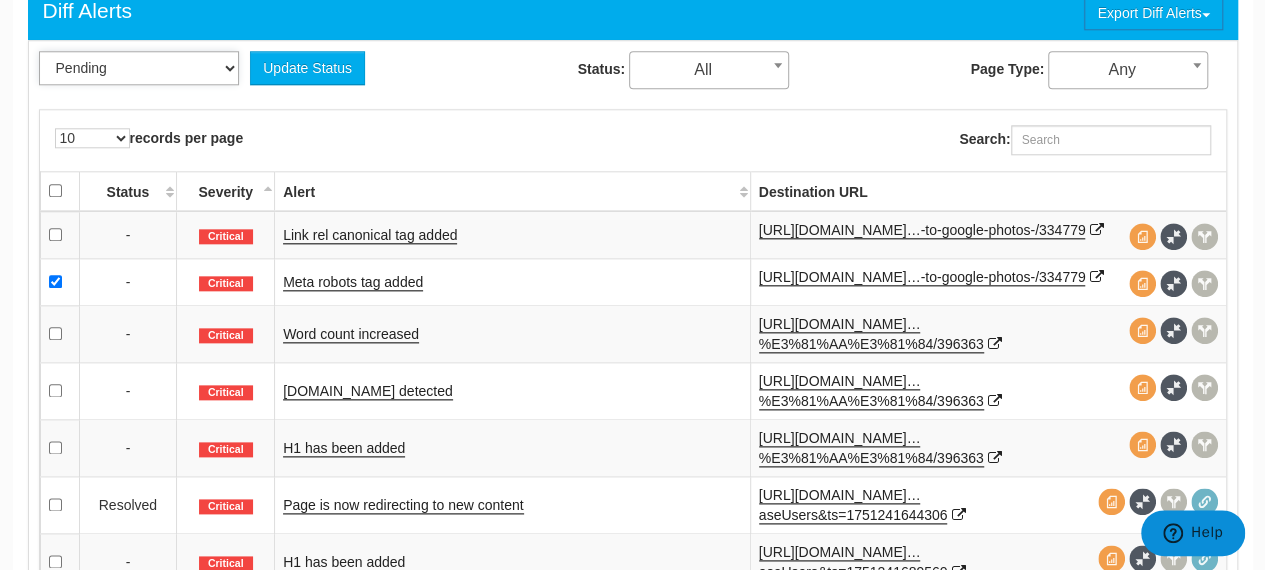 drag, startPoint x: 186, startPoint y: 65, endPoint x: 178, endPoint y: 115, distance: 50.635956 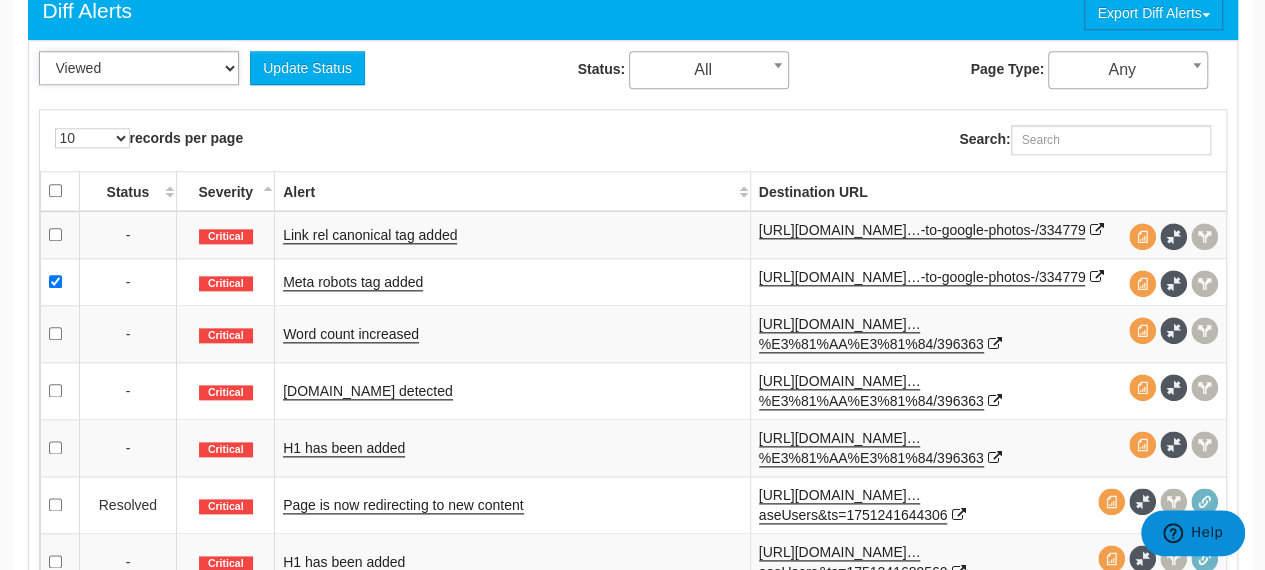 click on "Pending
Viewed
Resolved" at bounding box center [139, 68] 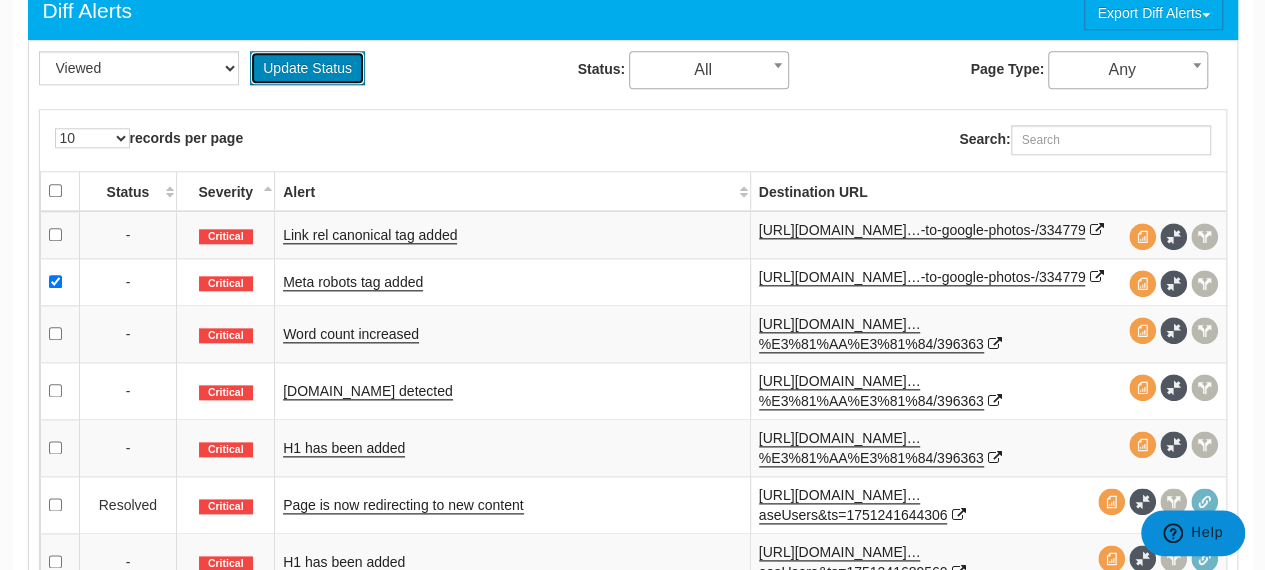 click on "Update Status" at bounding box center [307, 68] 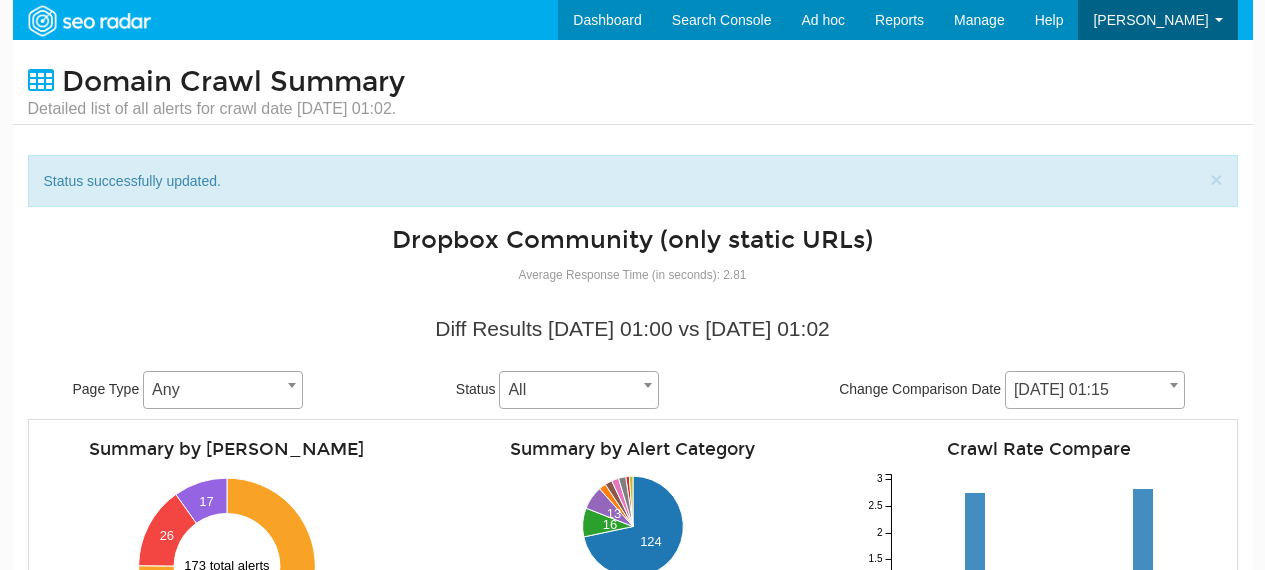 scroll, scrollTop: 0, scrollLeft: 0, axis: both 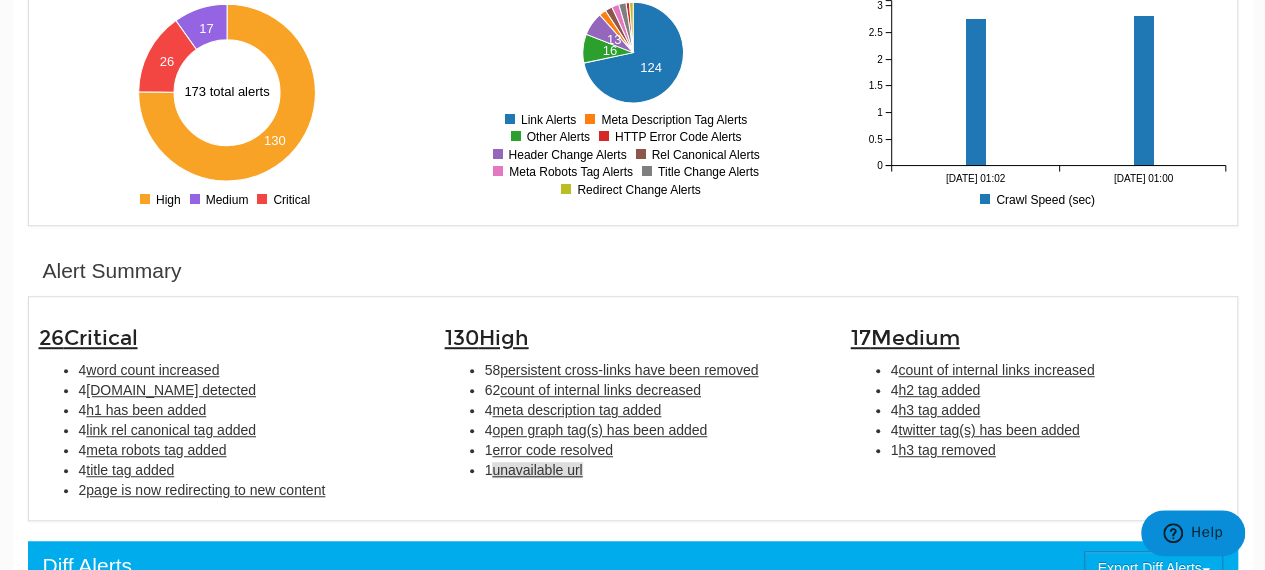 click on "unavailable url" at bounding box center (537, 470) 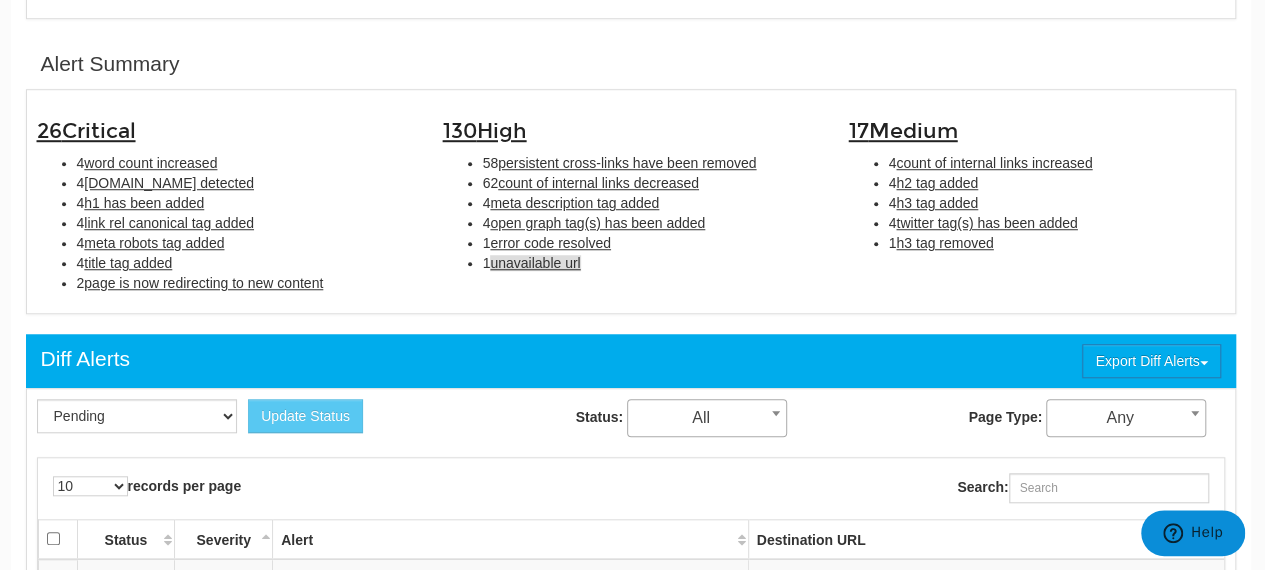 scroll, scrollTop: 719, scrollLeft: 2, axis: both 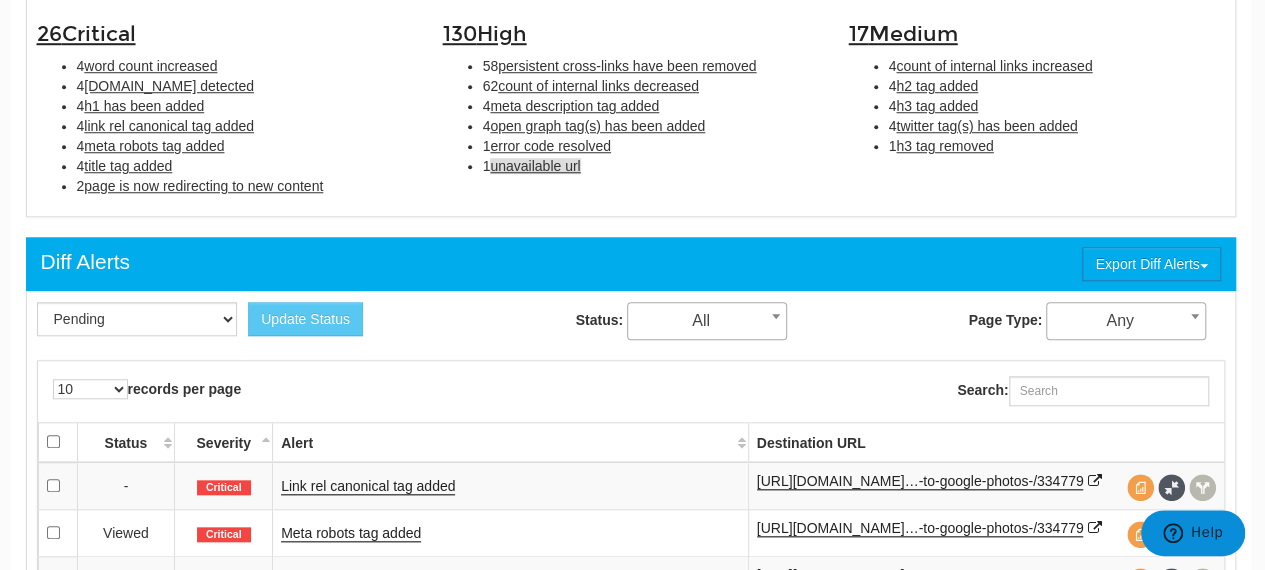 click on "unavailable url" at bounding box center [535, 166] 